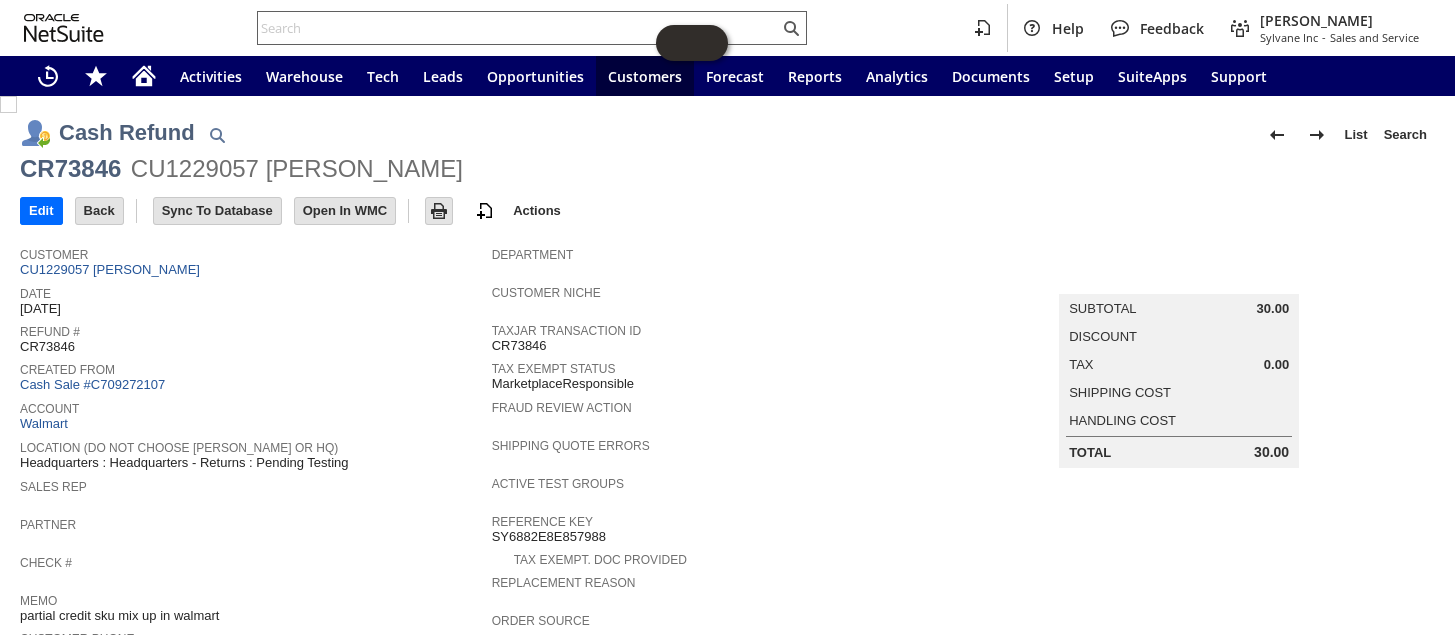 click at bounding box center [518, 28] 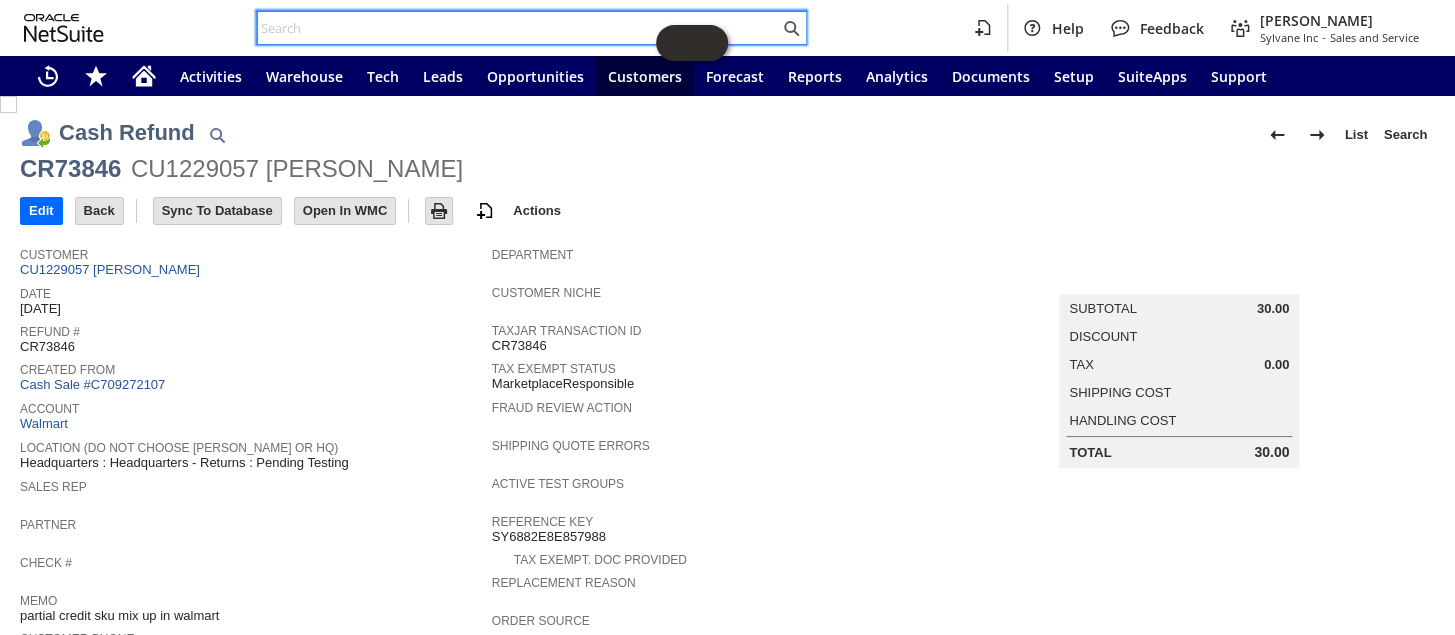 paste on "Patsy Maher" 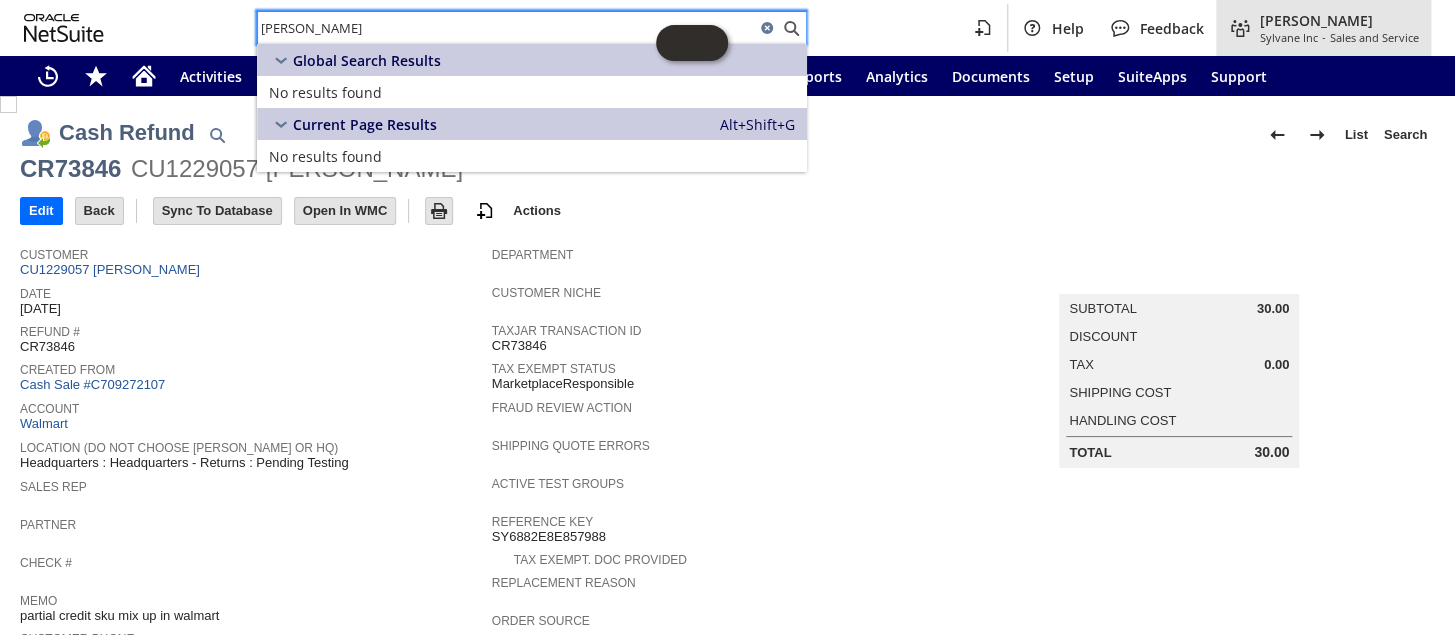 type on "Patsy Maher" 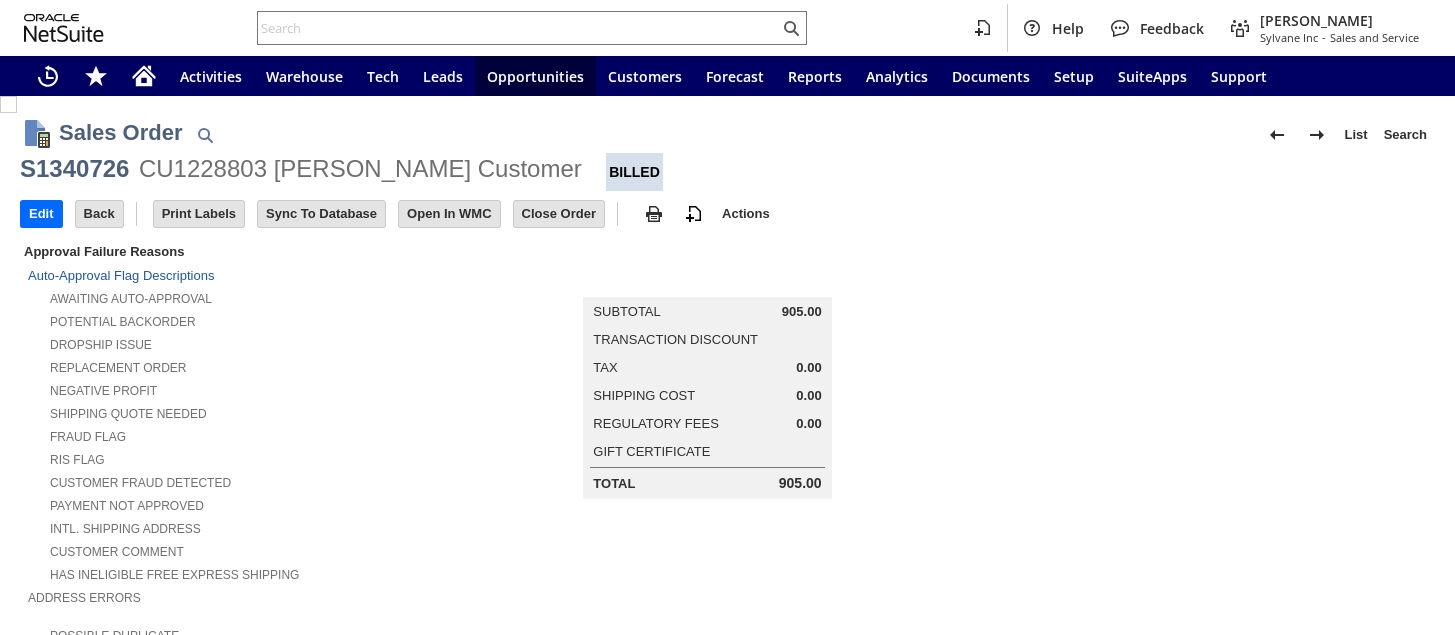 scroll, scrollTop: 0, scrollLeft: 0, axis: both 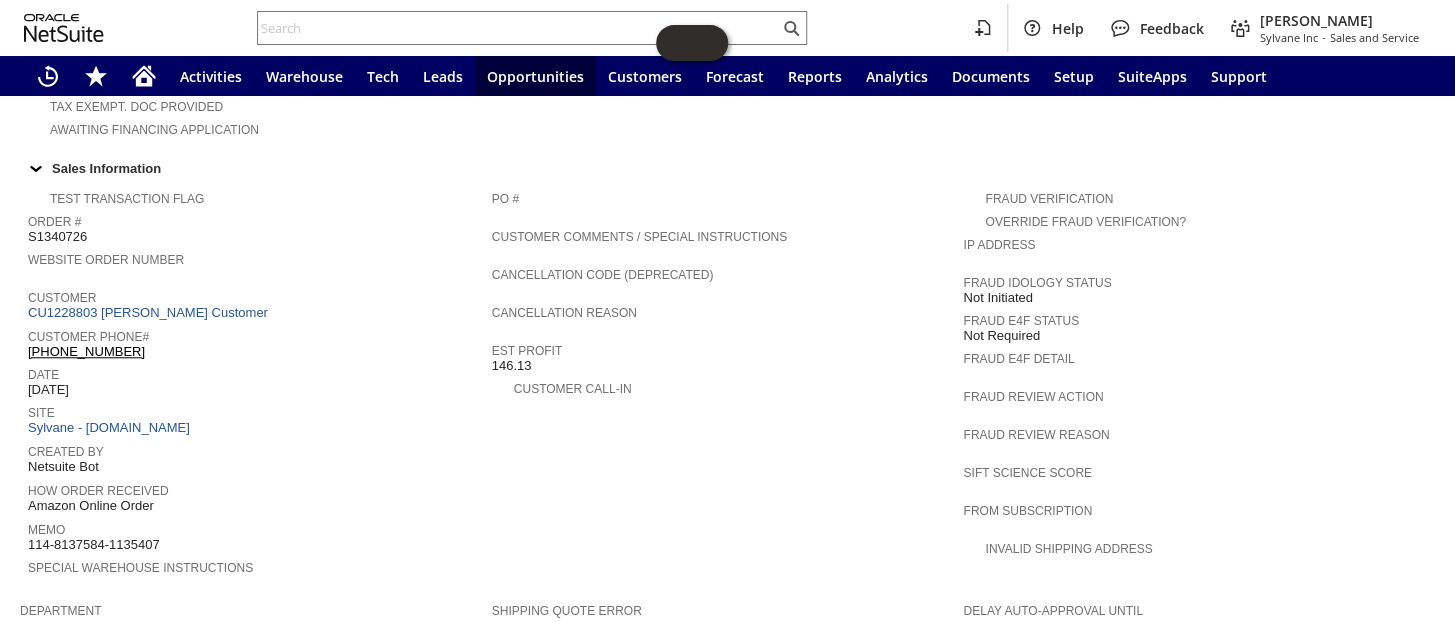 drag, startPoint x: 169, startPoint y: 499, endPoint x: 28, endPoint y: 489, distance: 141.35417 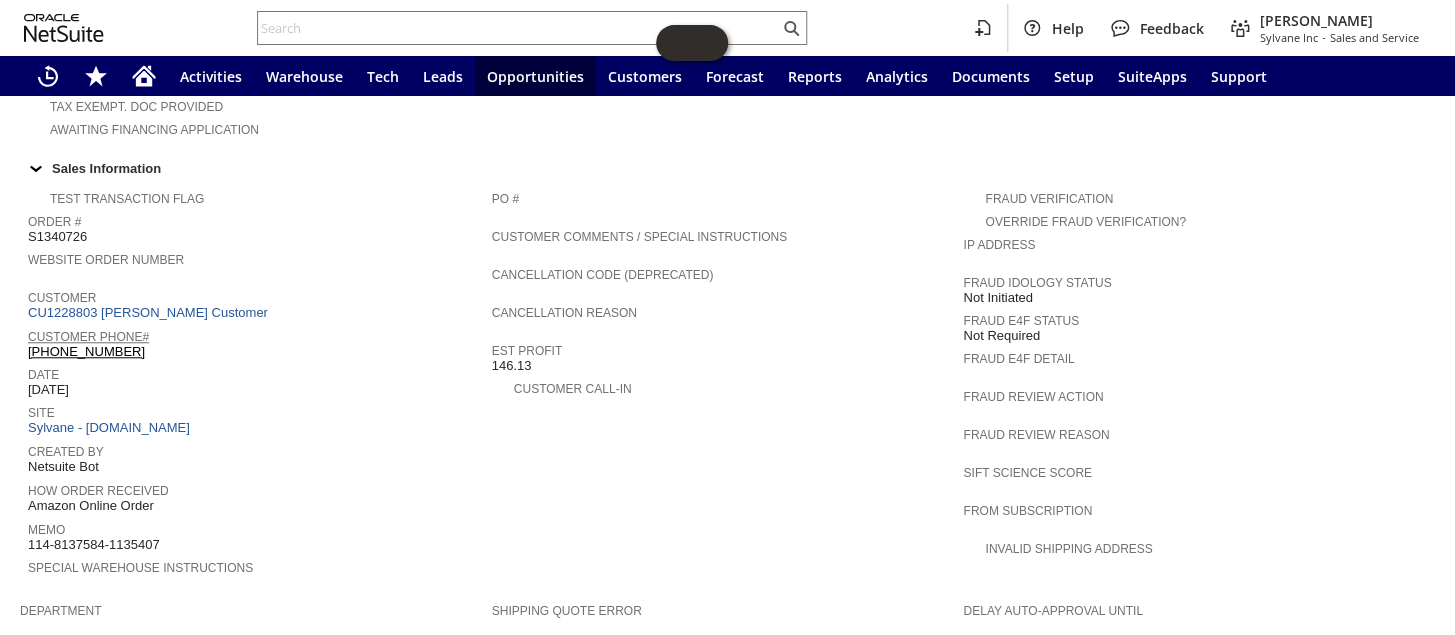 drag, startPoint x: 90, startPoint y: 303, endPoint x: 349, endPoint y: 419, distance: 283.7904 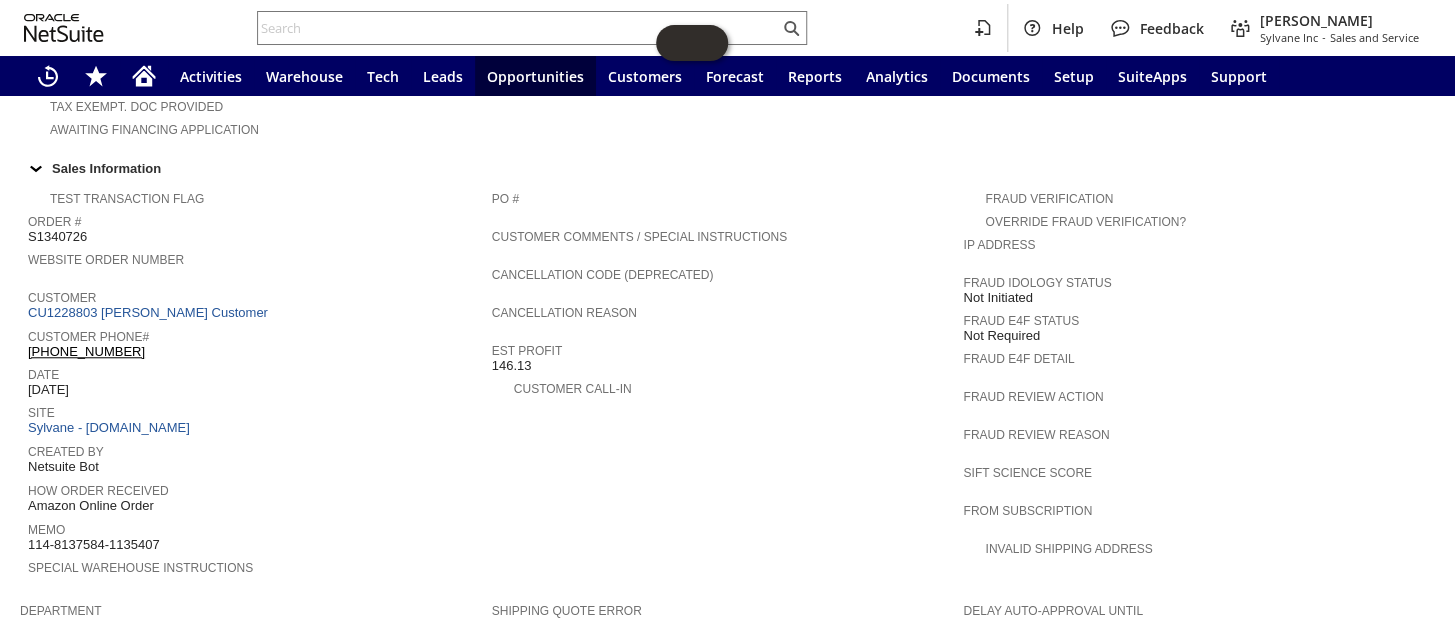 drag, startPoint x: 132, startPoint y: 321, endPoint x: 31, endPoint y: 314, distance: 101.24229 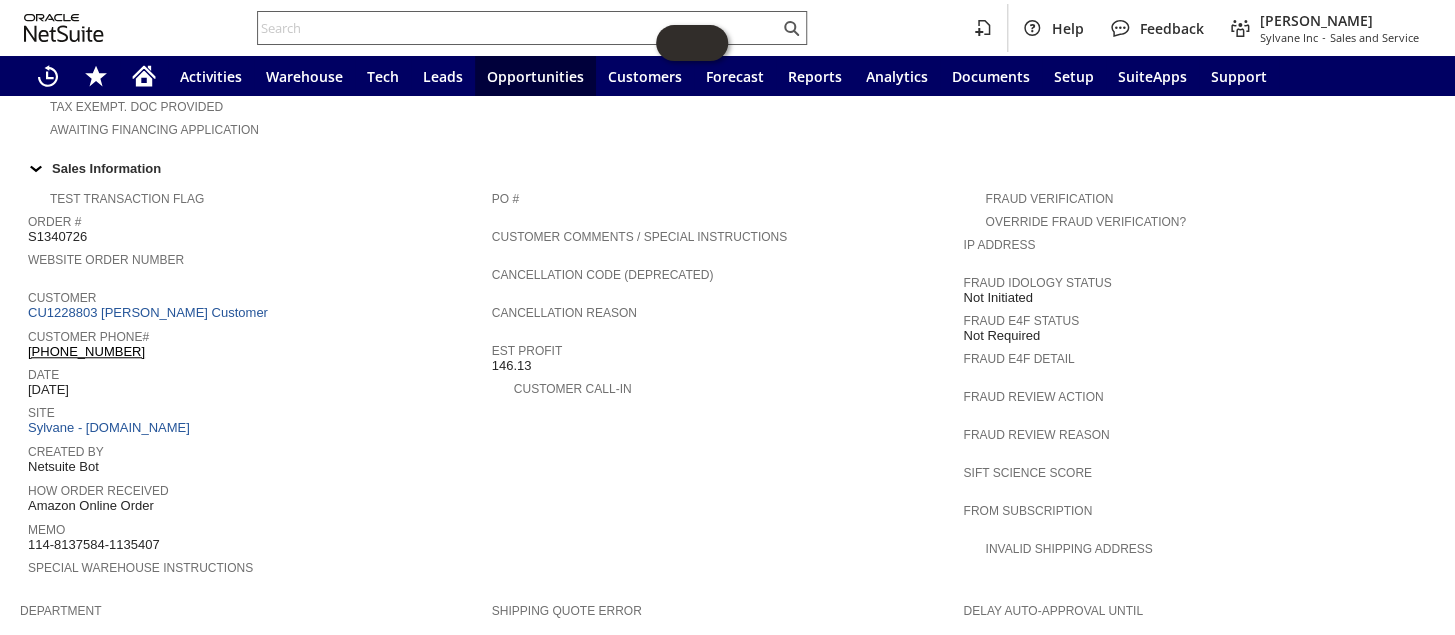 click at bounding box center [518, 28] 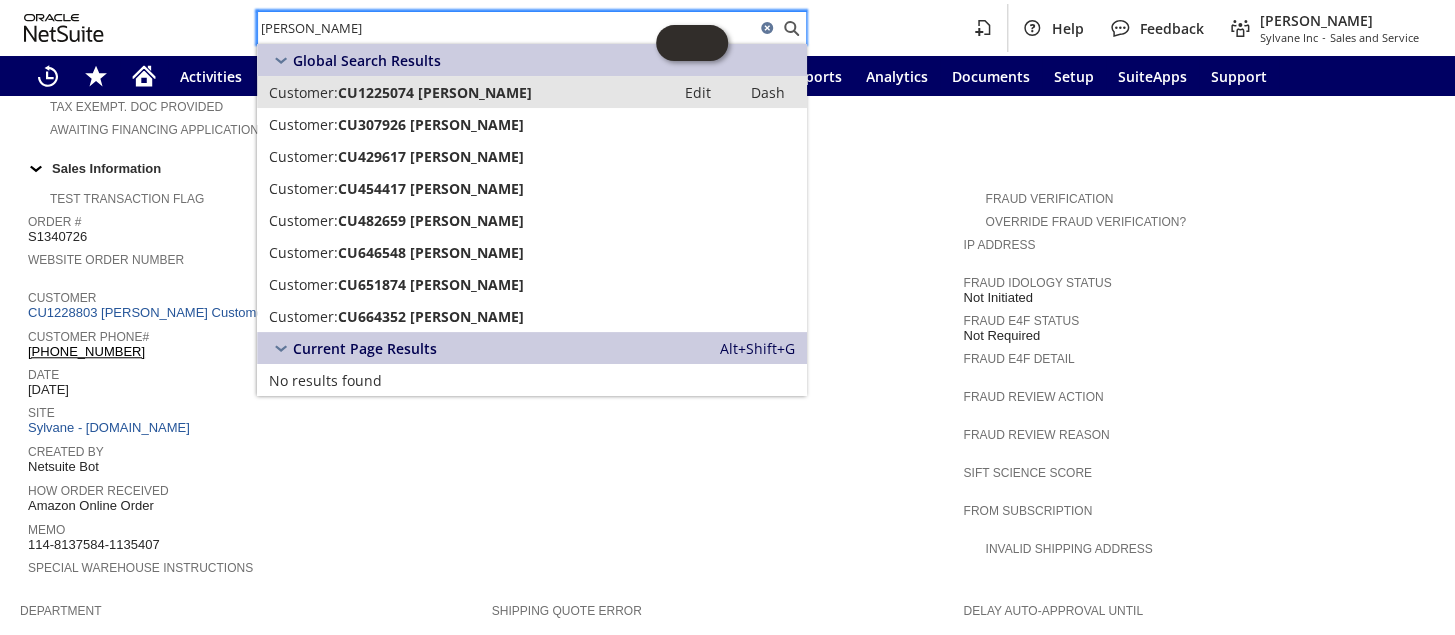 type on "Adam Rosen" 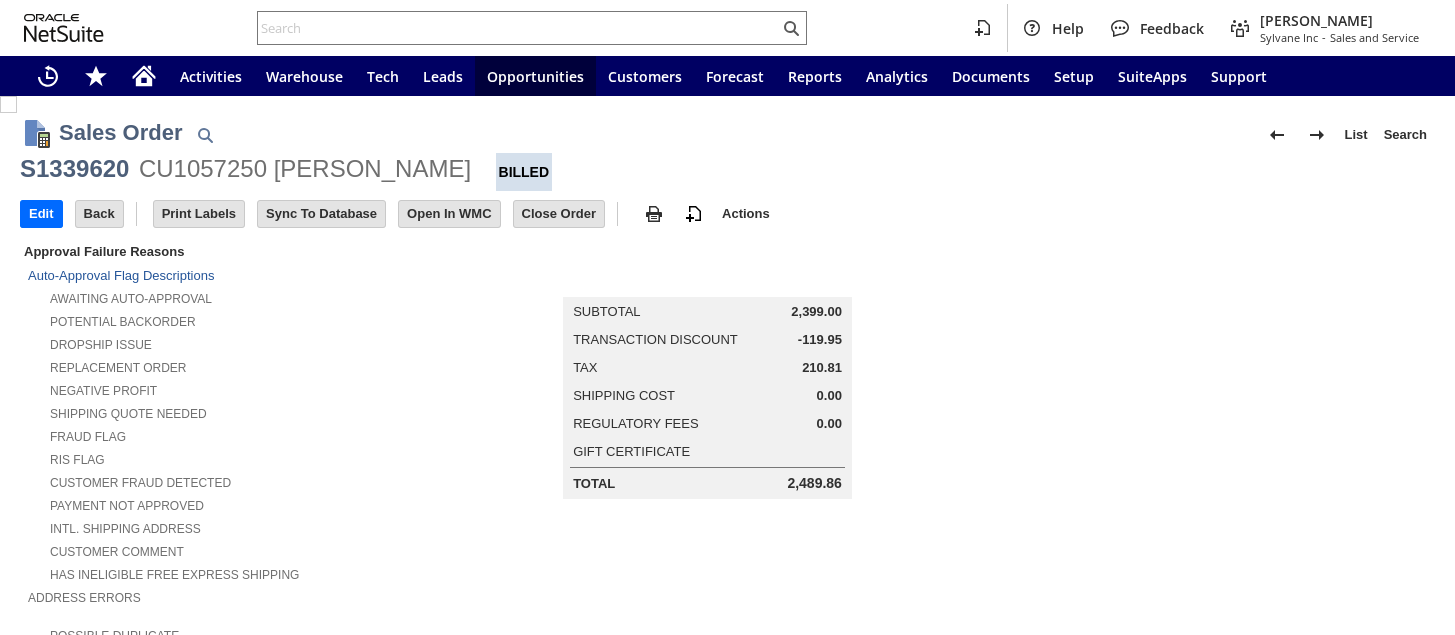 scroll, scrollTop: 0, scrollLeft: 0, axis: both 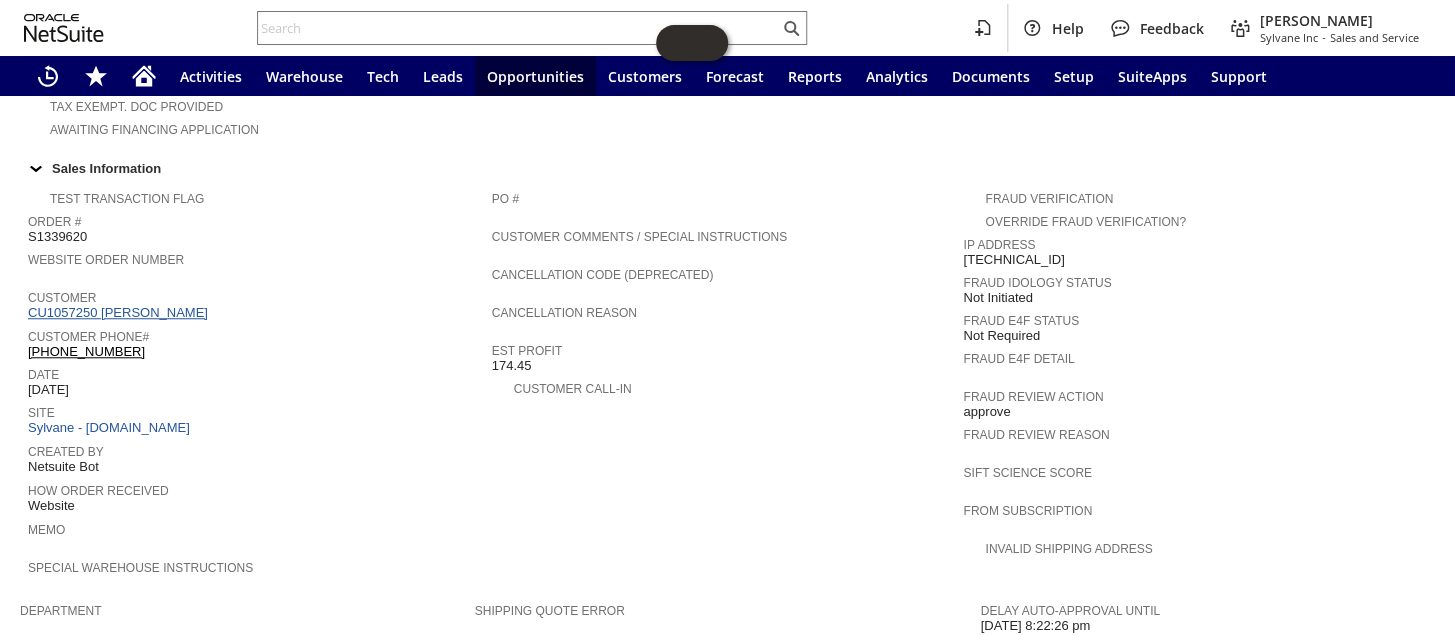 click on "CU1057250 Yvette Fragile" at bounding box center (120, 312) 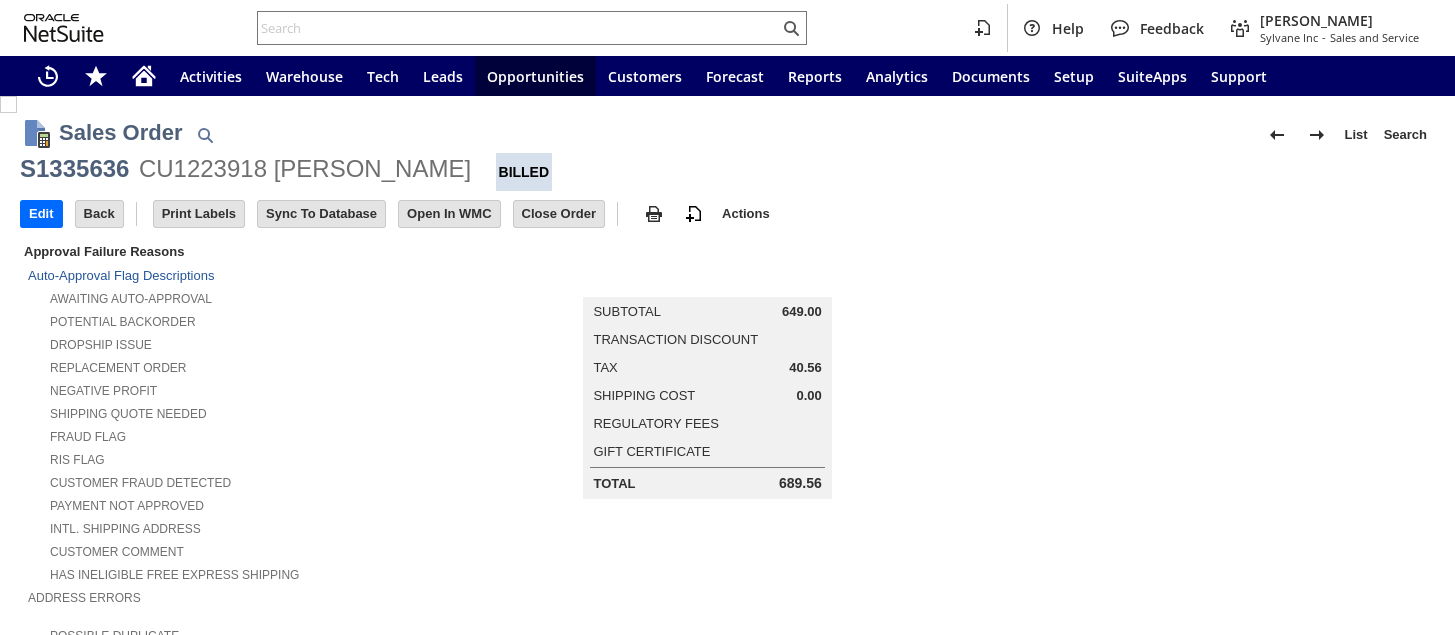 scroll, scrollTop: 0, scrollLeft: 0, axis: both 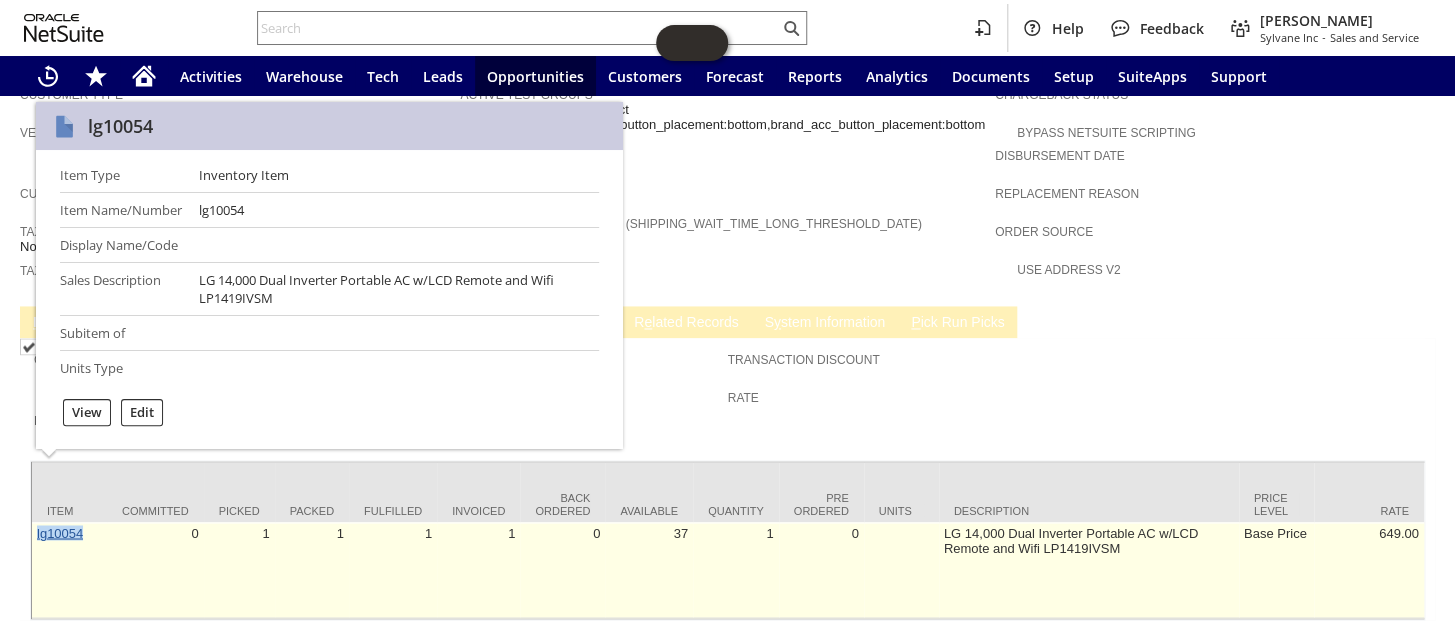 drag, startPoint x: 101, startPoint y: 466, endPoint x: 38, endPoint y: 469, distance: 63.07139 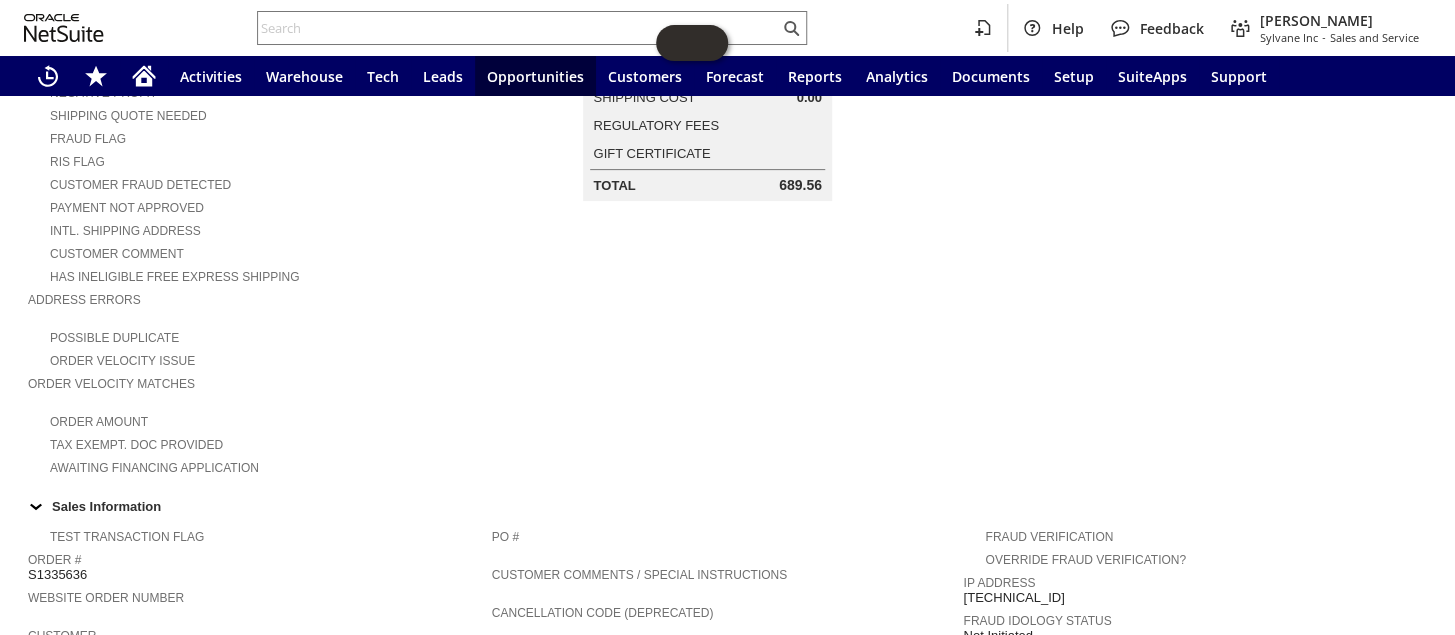 scroll, scrollTop: 281, scrollLeft: 0, axis: vertical 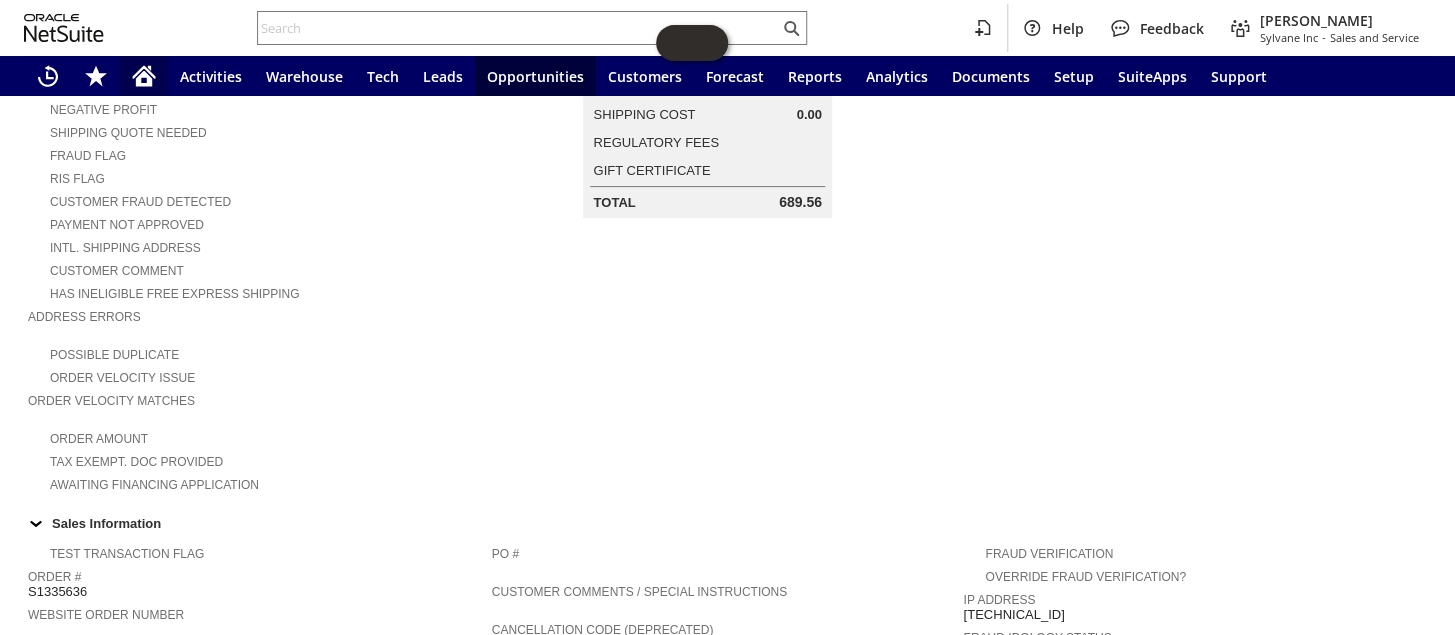 click 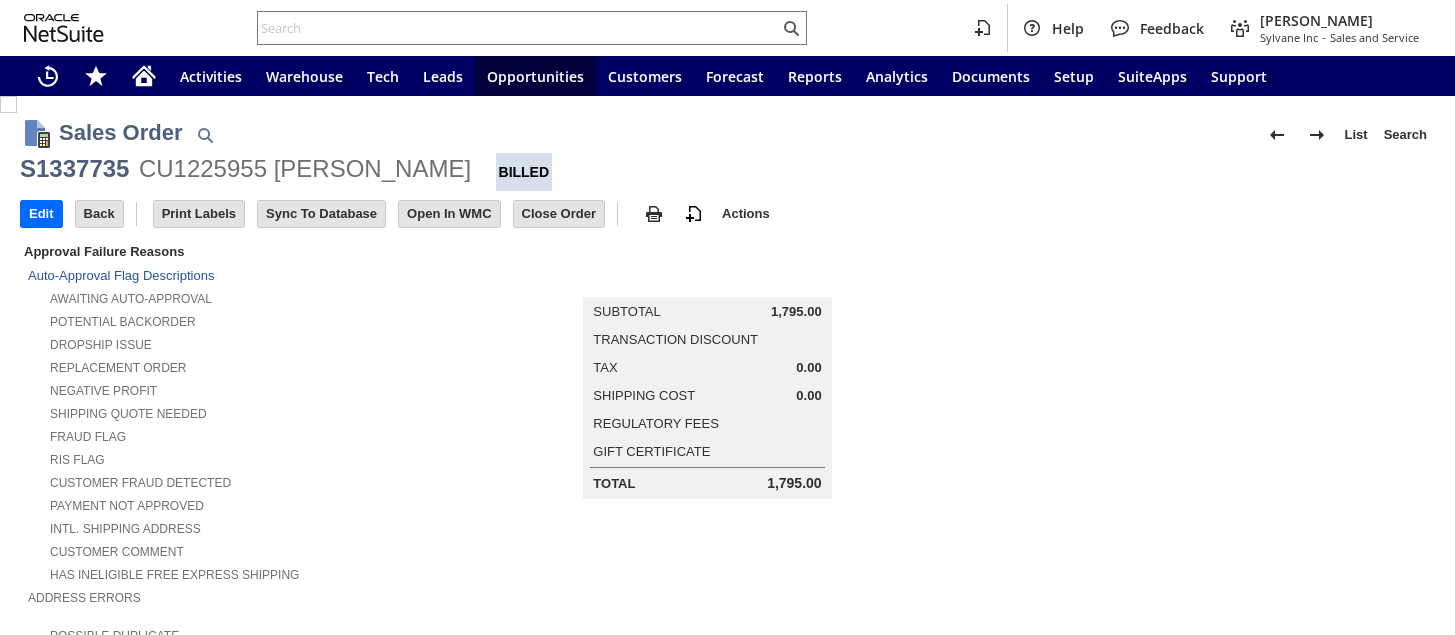 scroll, scrollTop: 0, scrollLeft: 0, axis: both 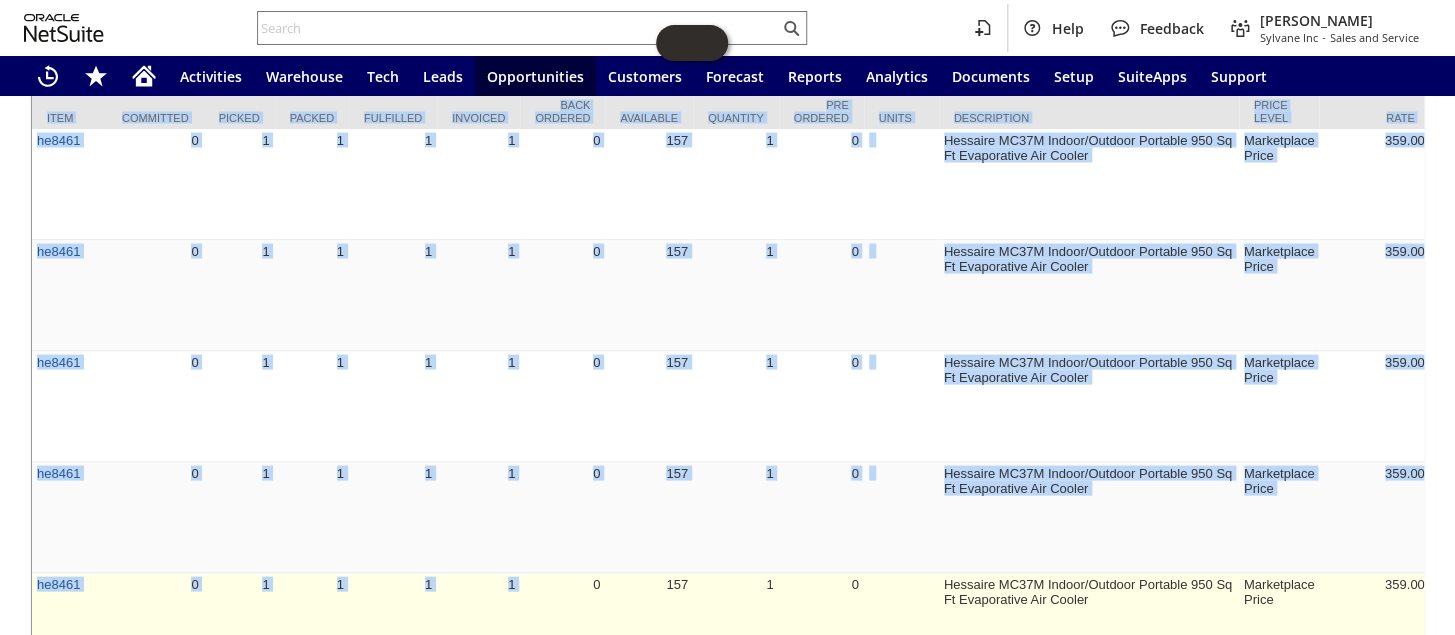 drag, startPoint x: 342, startPoint y: 613, endPoint x: 560, endPoint y: 569, distance: 222.39604 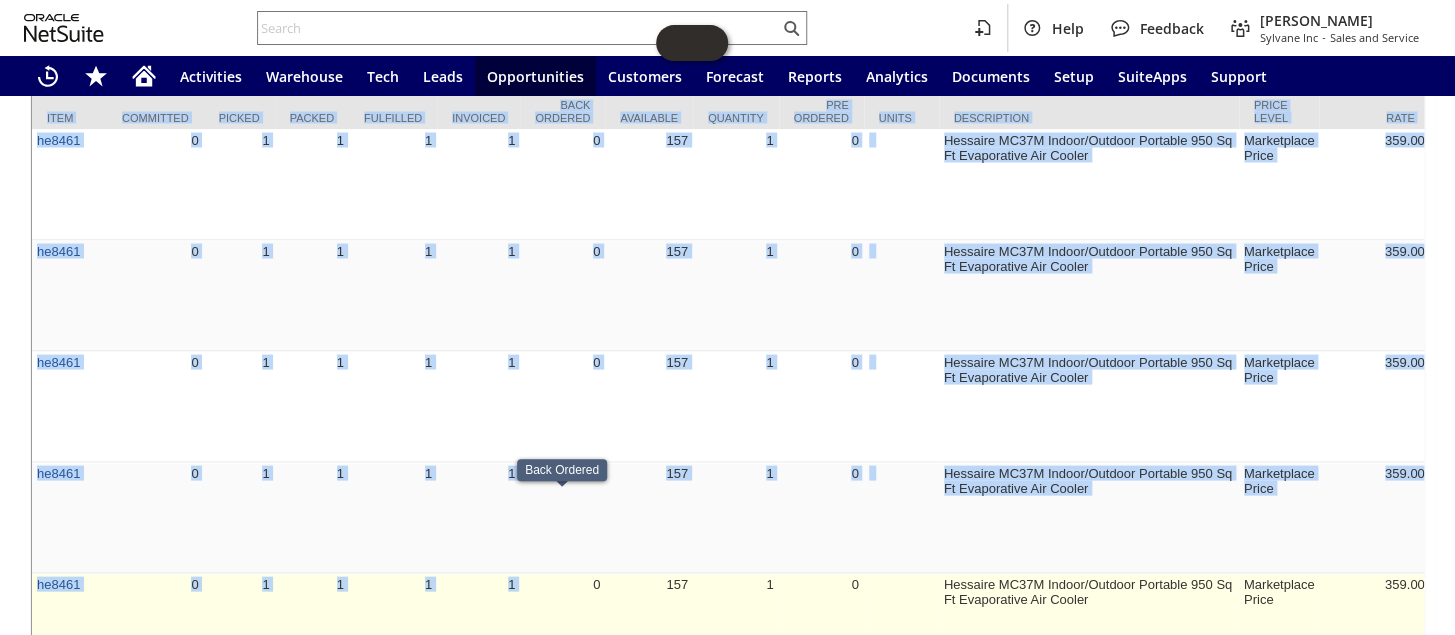click on "0" at bounding box center [562, 628] 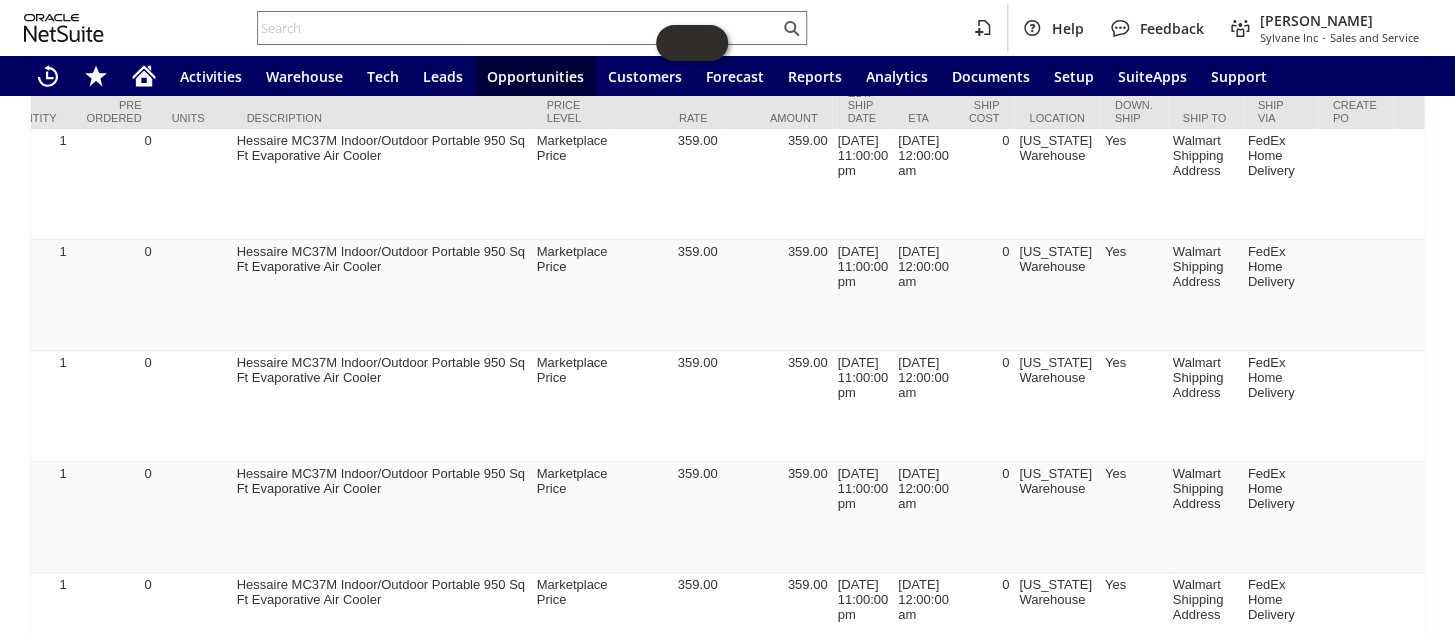 scroll, scrollTop: 0, scrollLeft: 0, axis: both 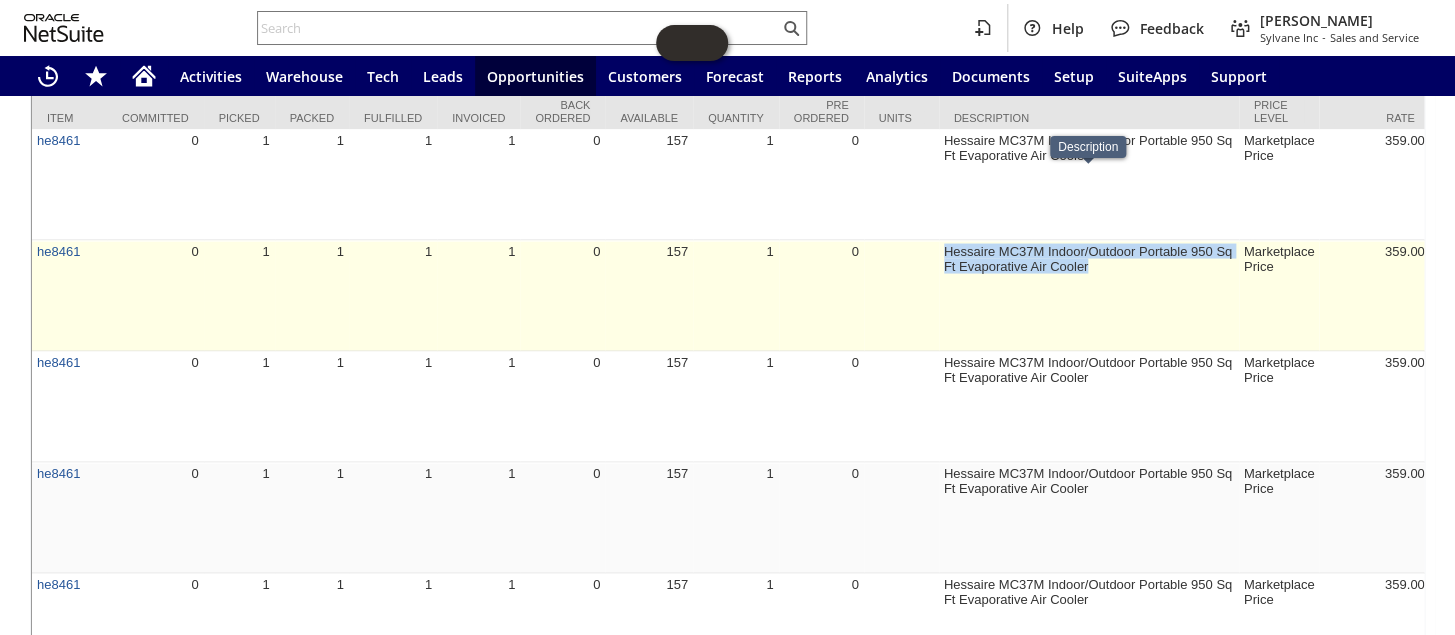 drag, startPoint x: 1081, startPoint y: 196, endPoint x: 939, endPoint y: 172, distance: 144.01389 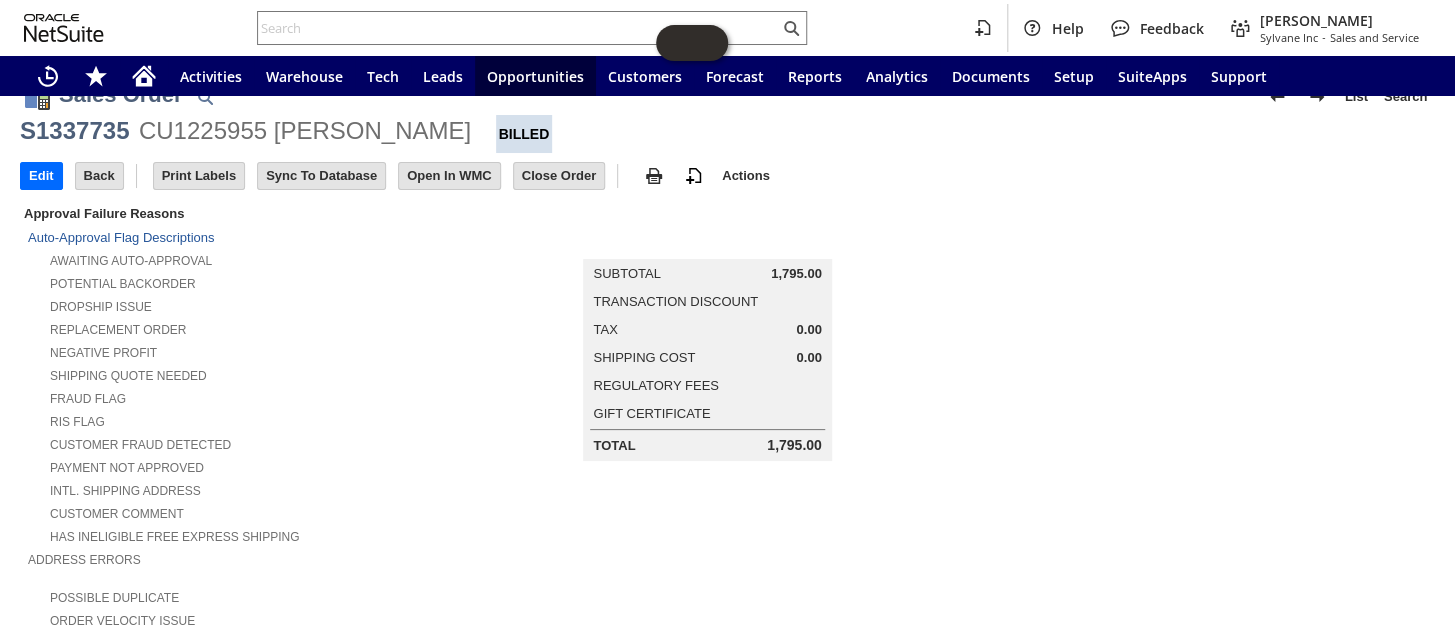 scroll, scrollTop: 0, scrollLeft: 0, axis: both 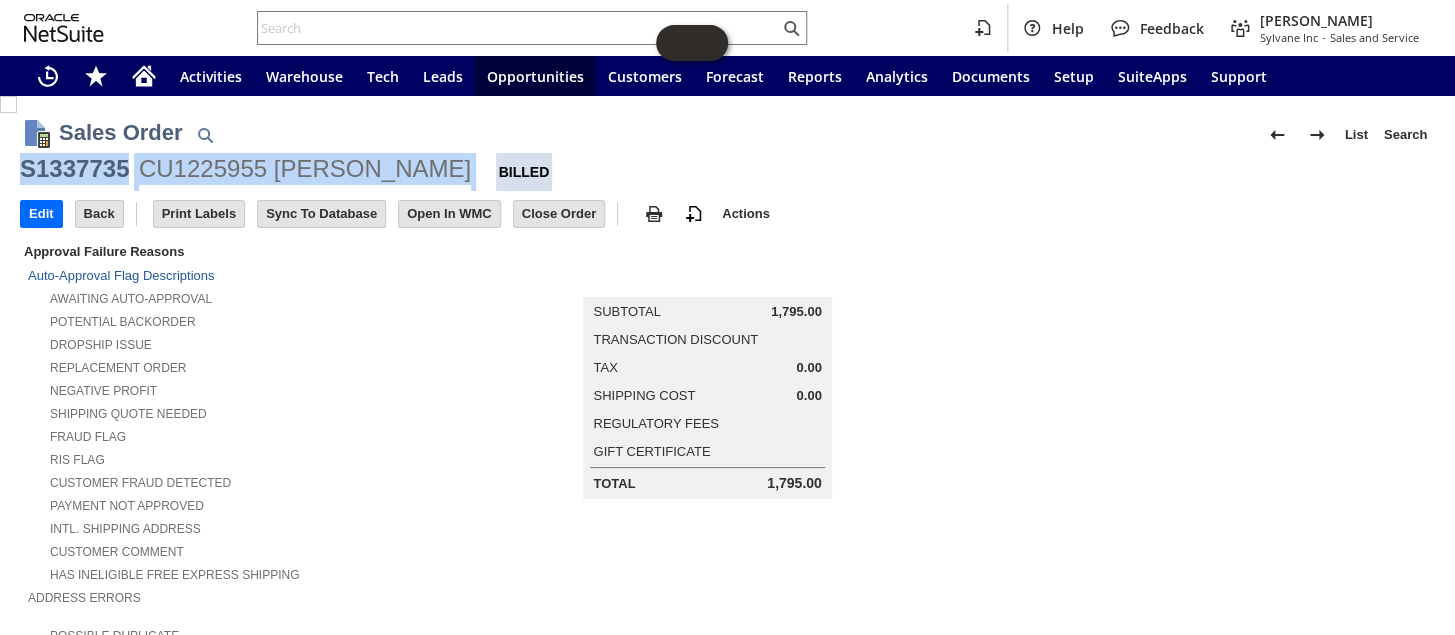 drag, startPoint x: 415, startPoint y: 167, endPoint x: 22, endPoint y: 162, distance: 393.0318 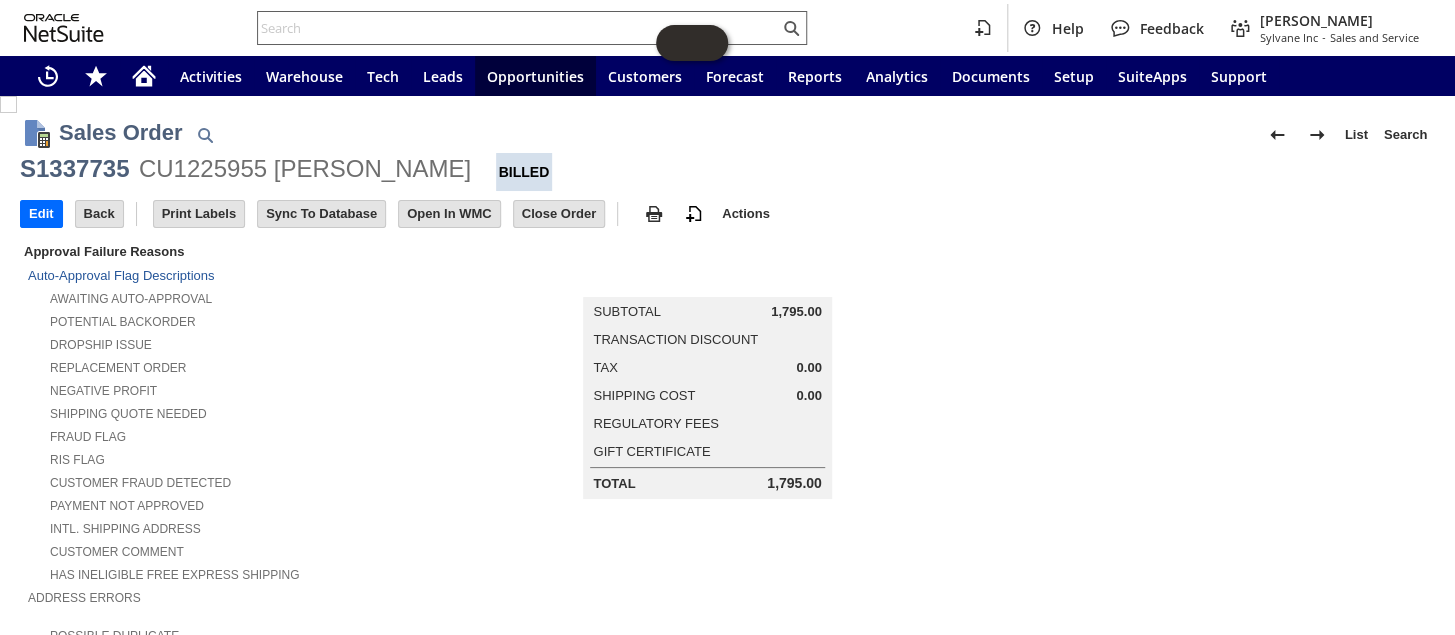 click at bounding box center (518, 28) 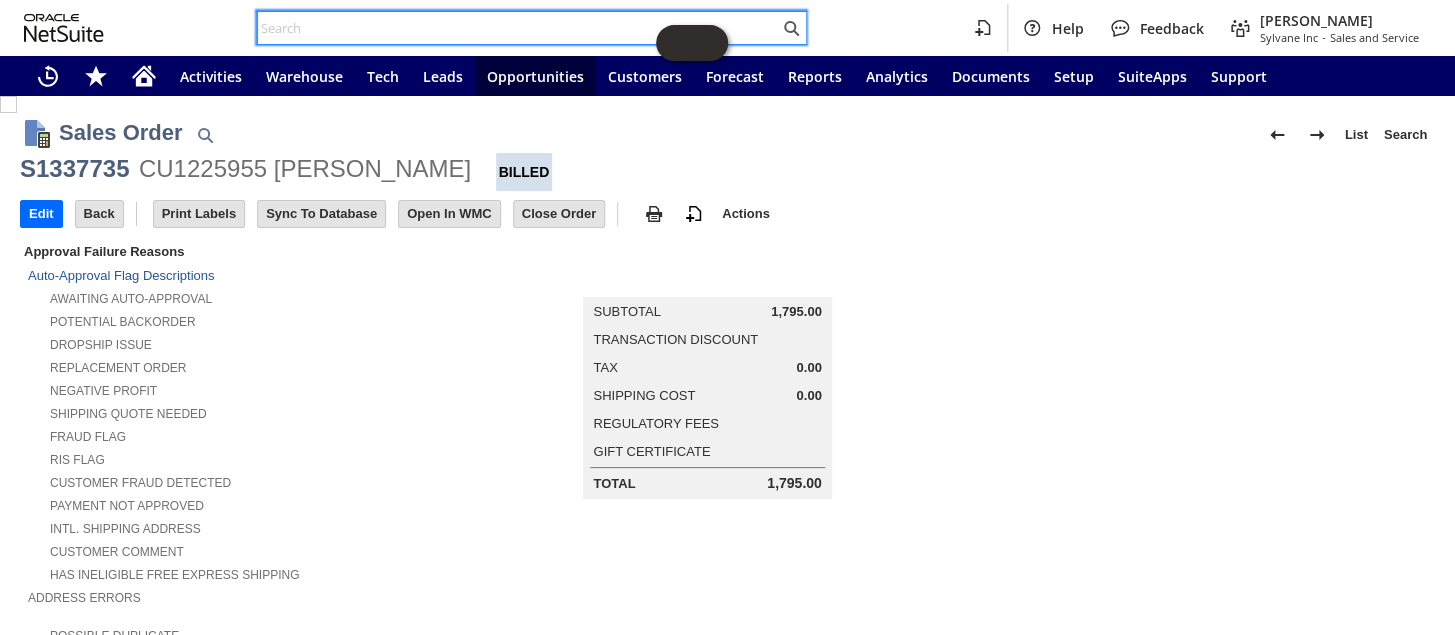 paste on "S1340898" 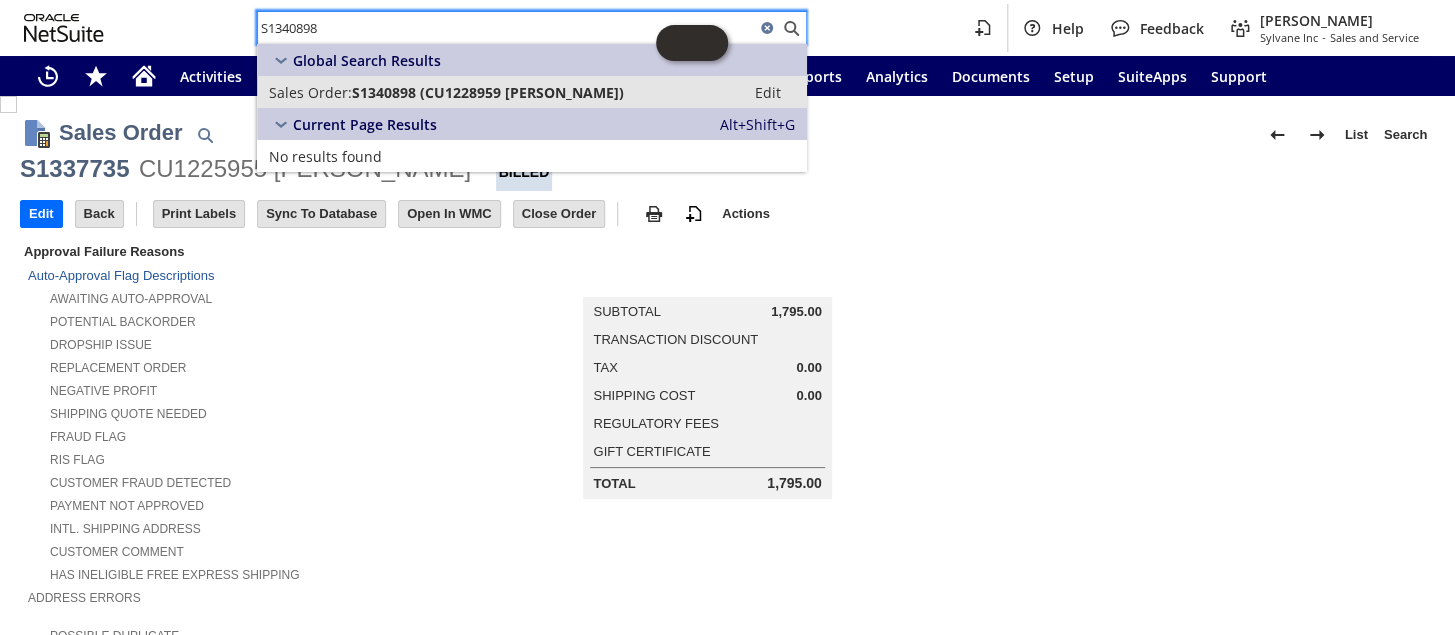 type on "S1340898" 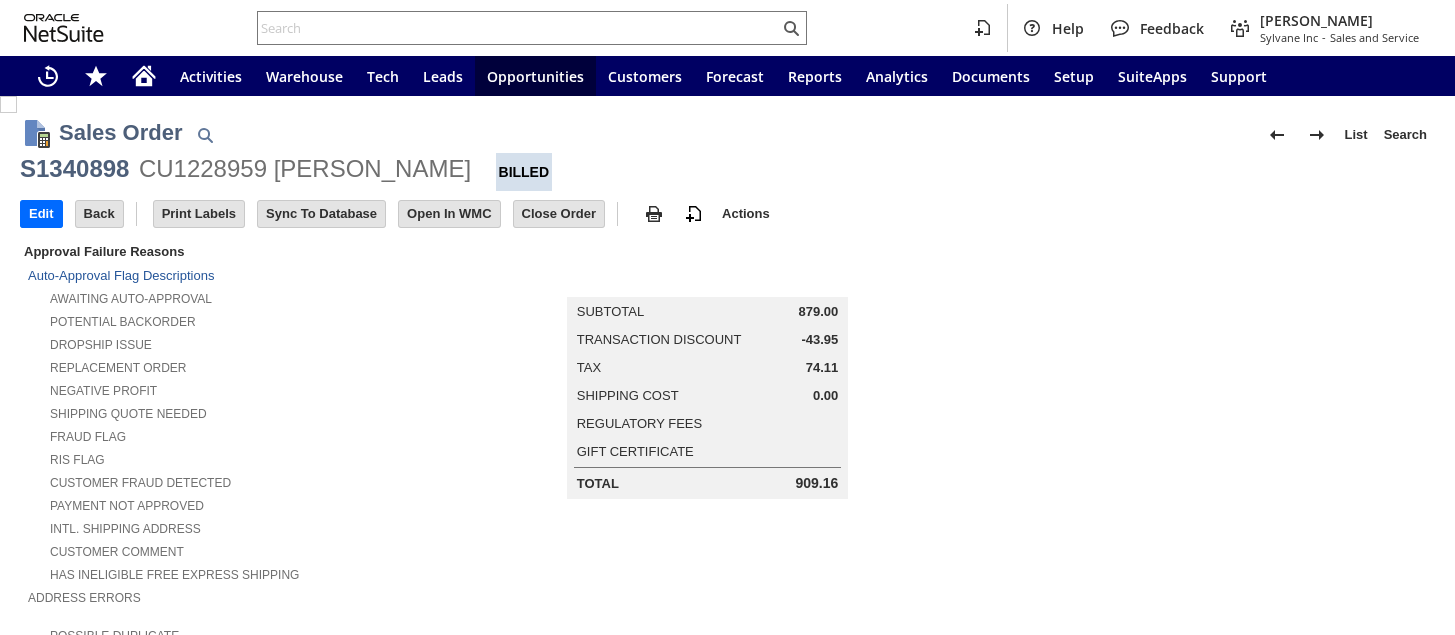scroll, scrollTop: 0, scrollLeft: 0, axis: both 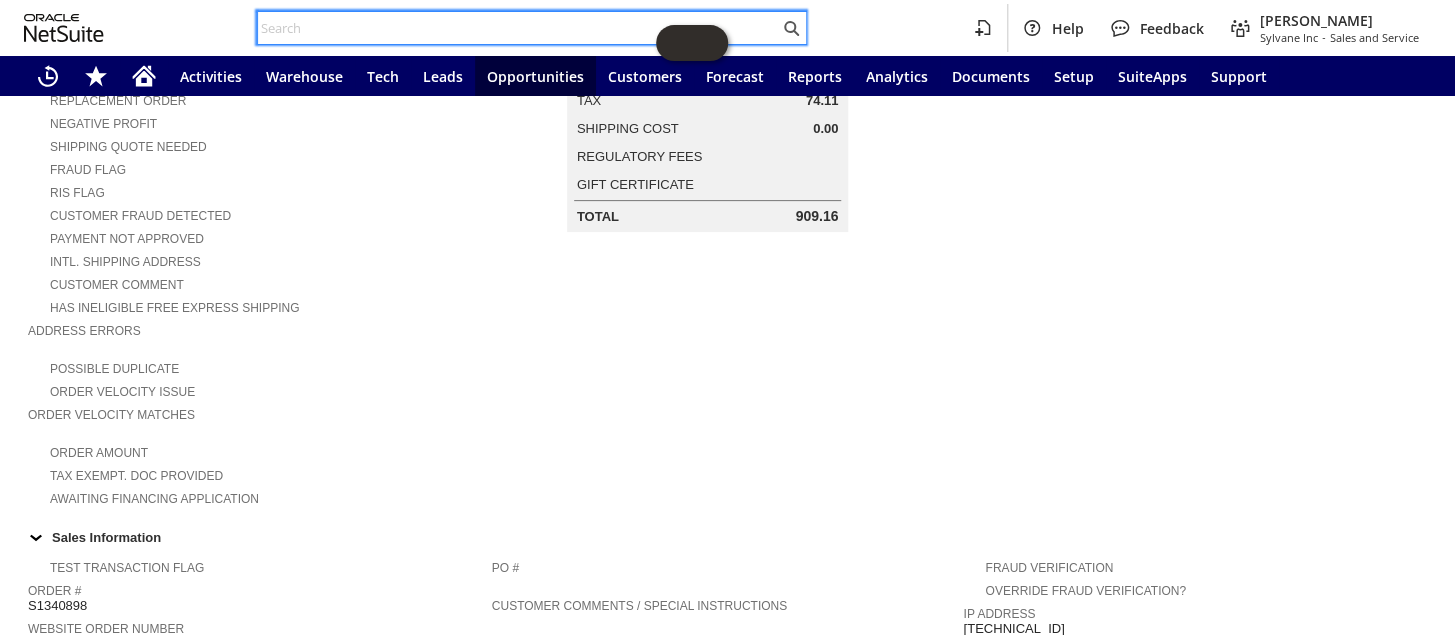 click at bounding box center [518, 28] 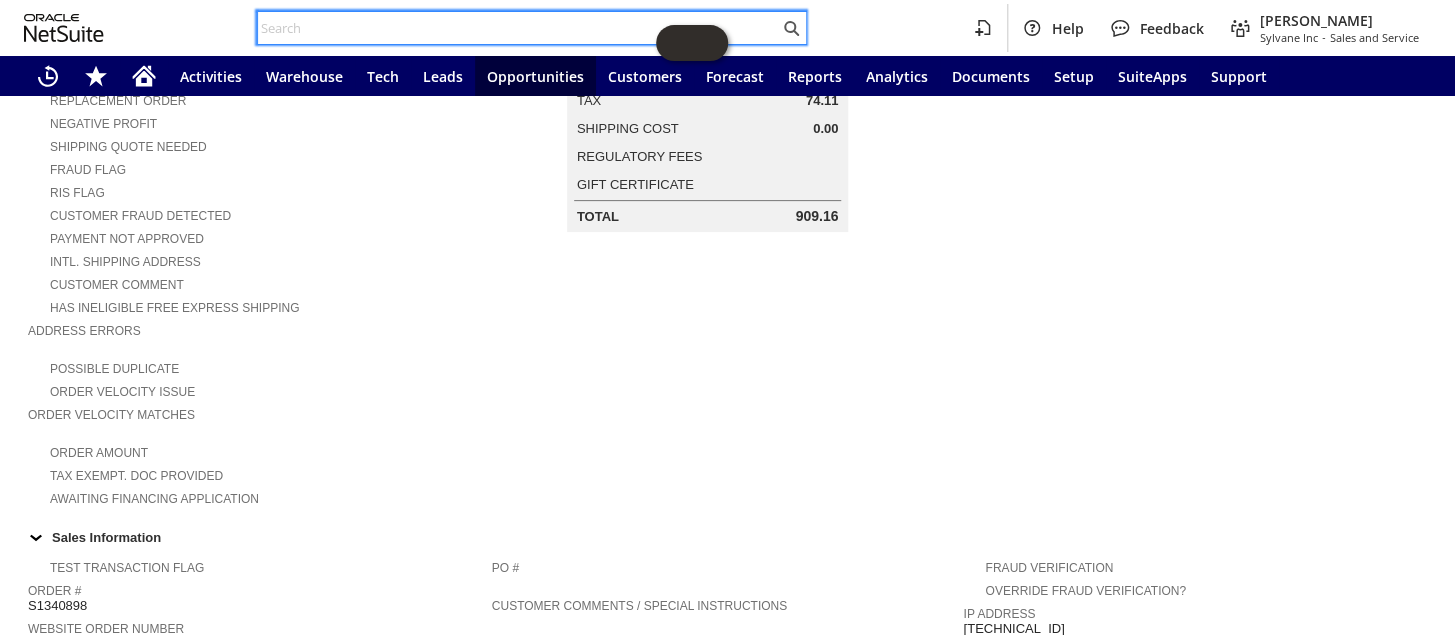 paste on "S1341653" 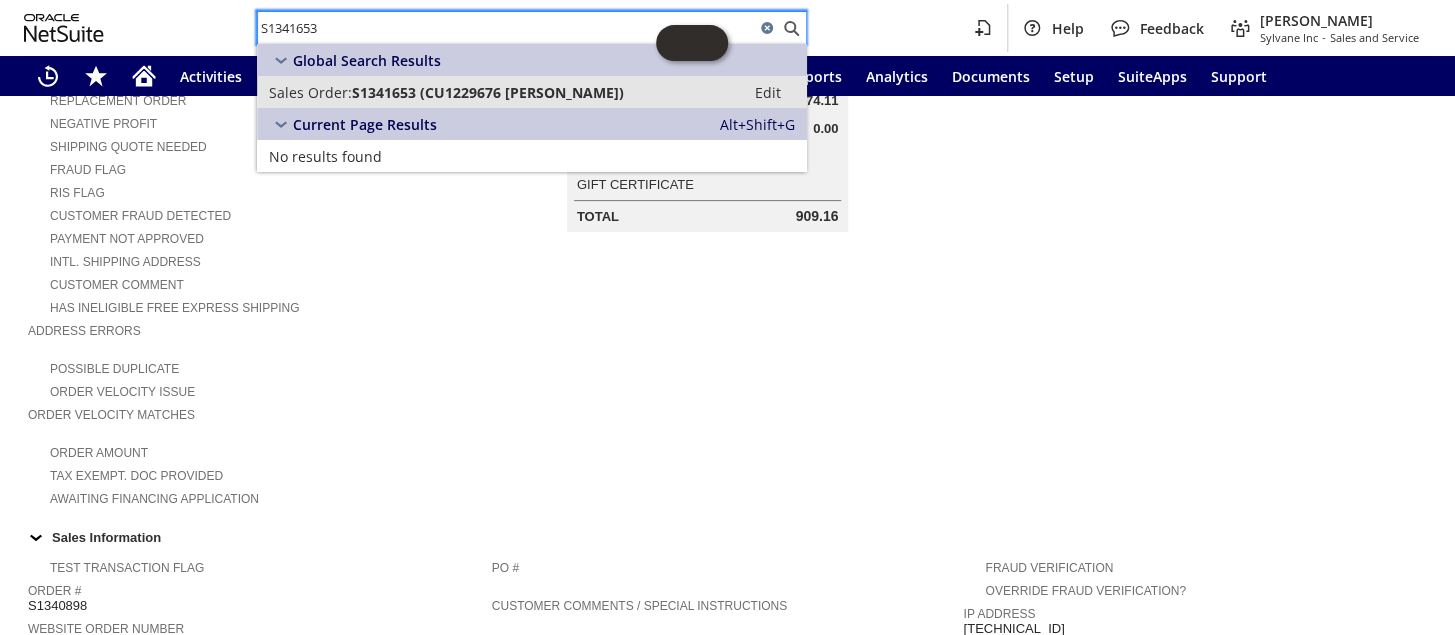 type on "S1341653" 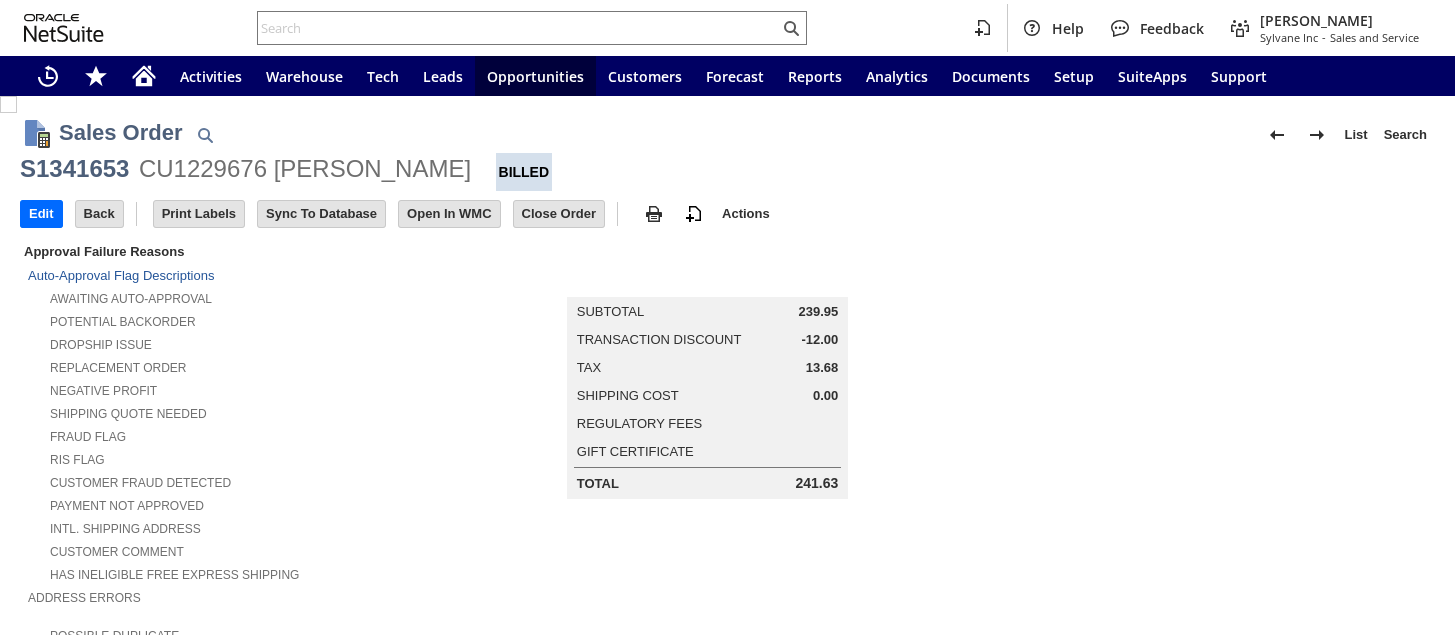 scroll, scrollTop: 0, scrollLeft: 0, axis: both 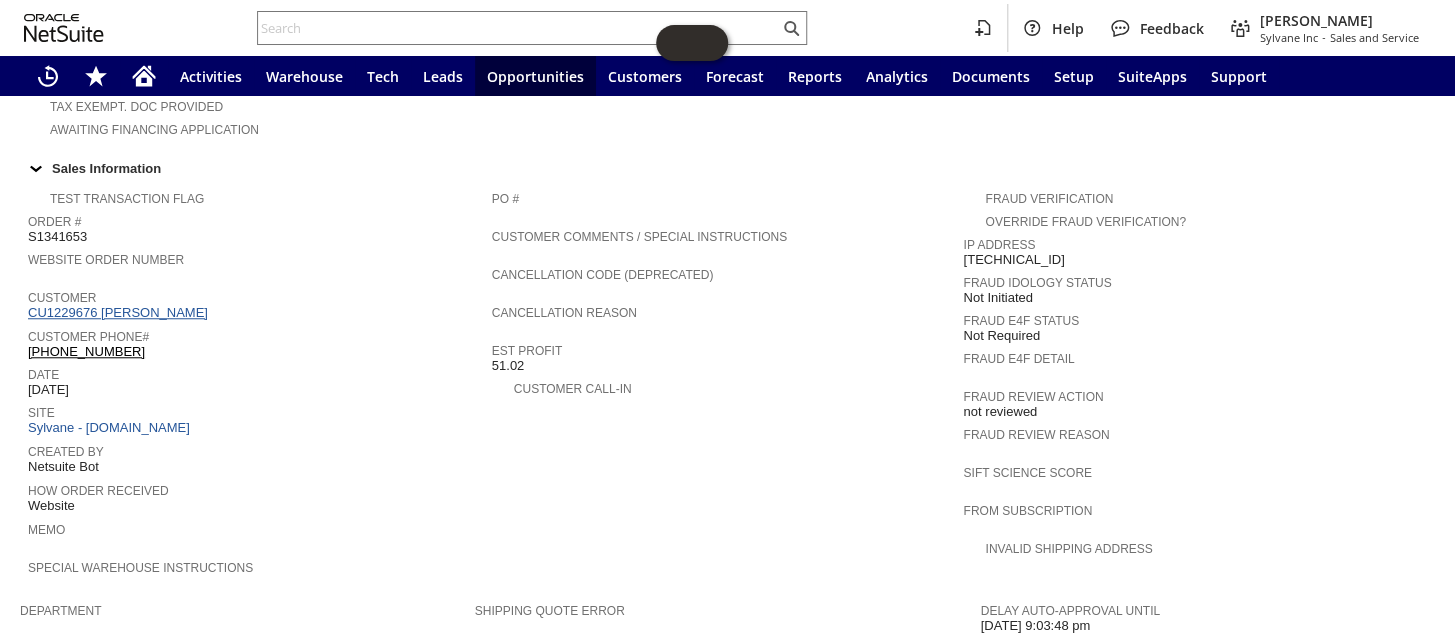 click on "CU1229676 [PERSON_NAME]" at bounding box center (120, 312) 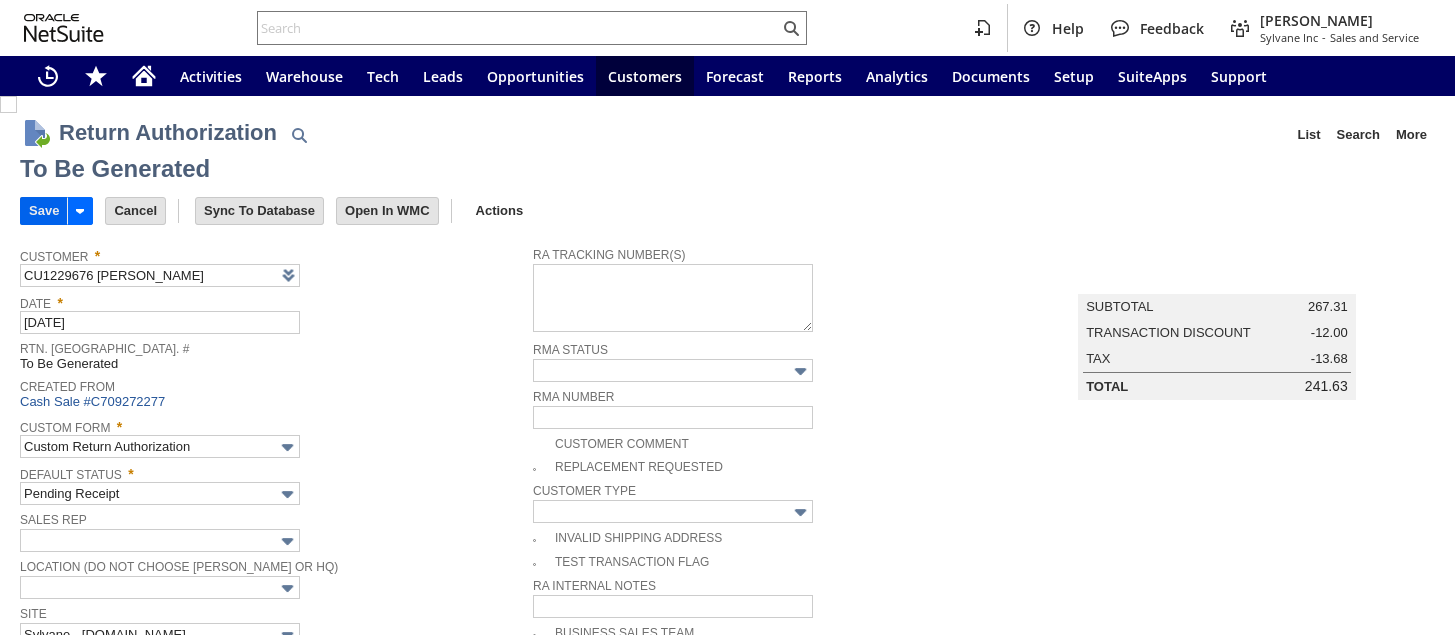 scroll, scrollTop: 0, scrollLeft: 0, axis: both 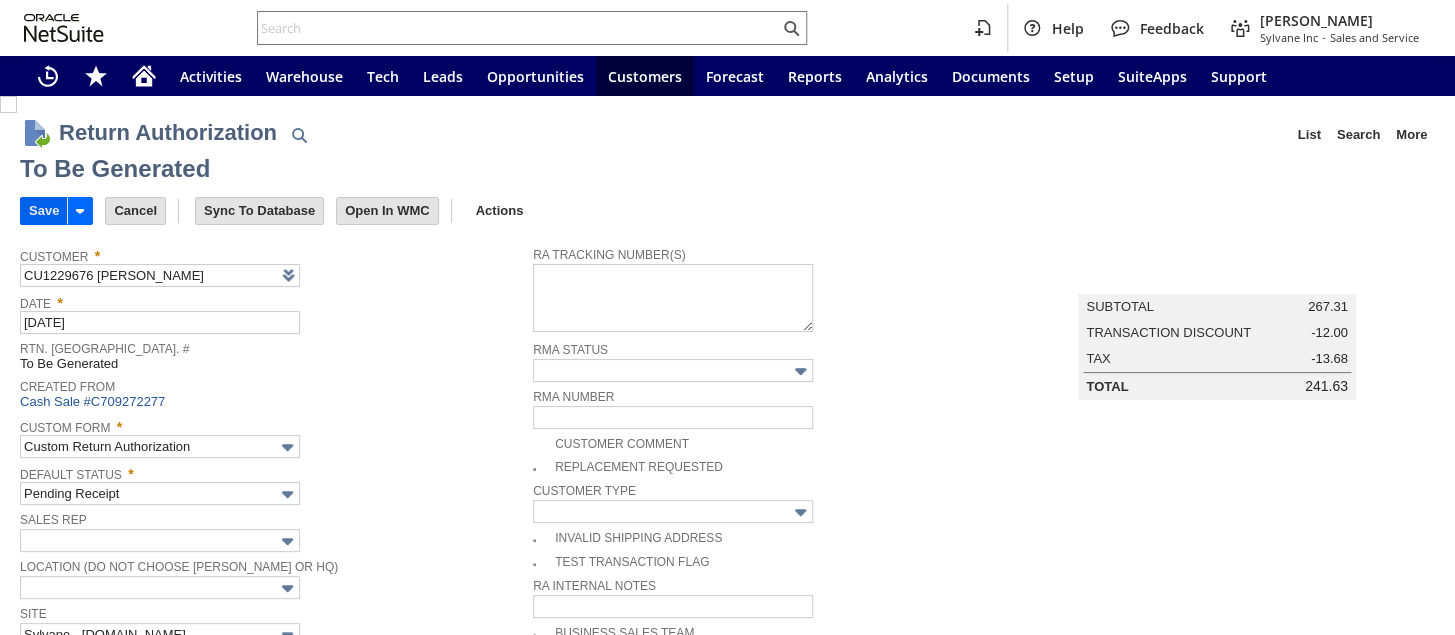 click on "Save" at bounding box center (44, 211) 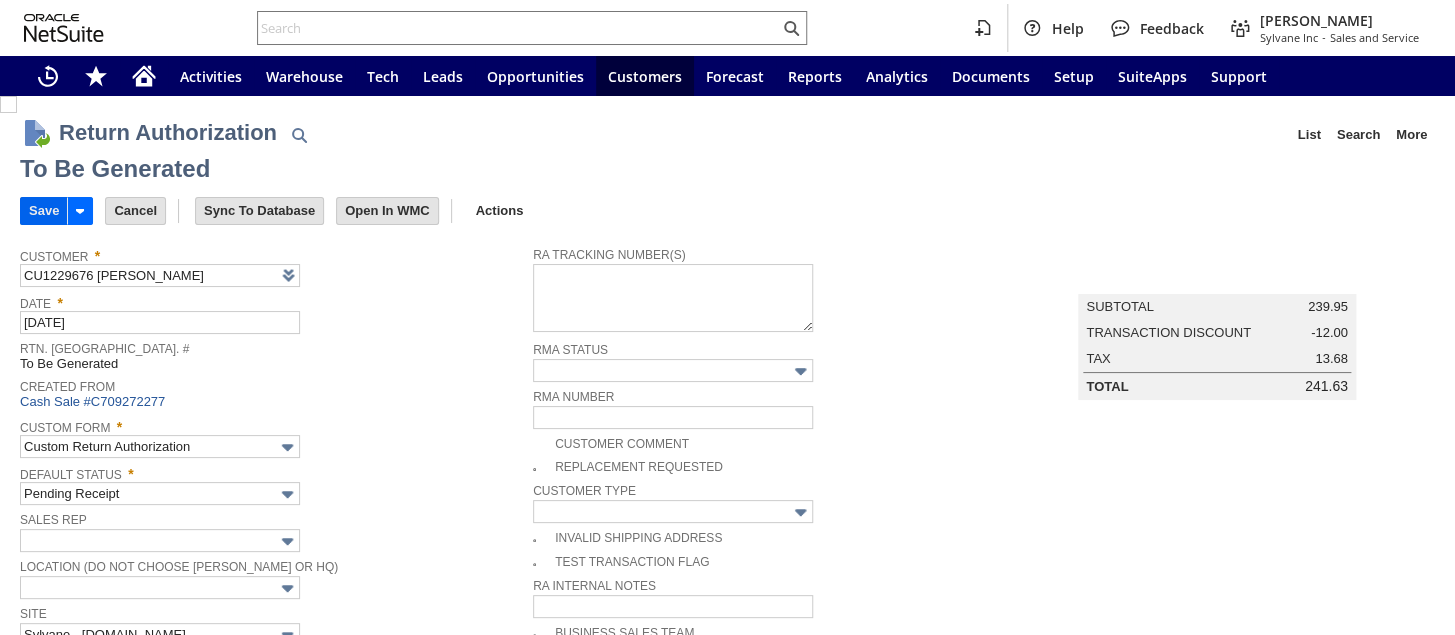 type 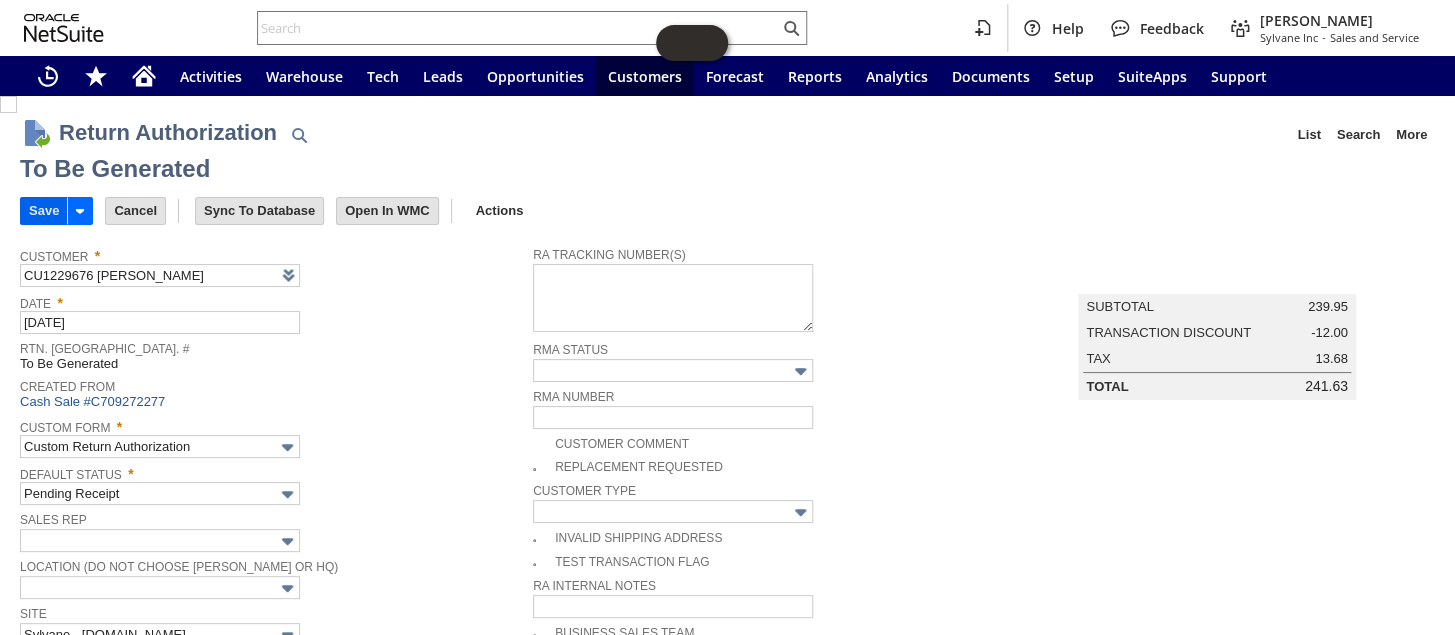 click on "Save" at bounding box center [44, 211] 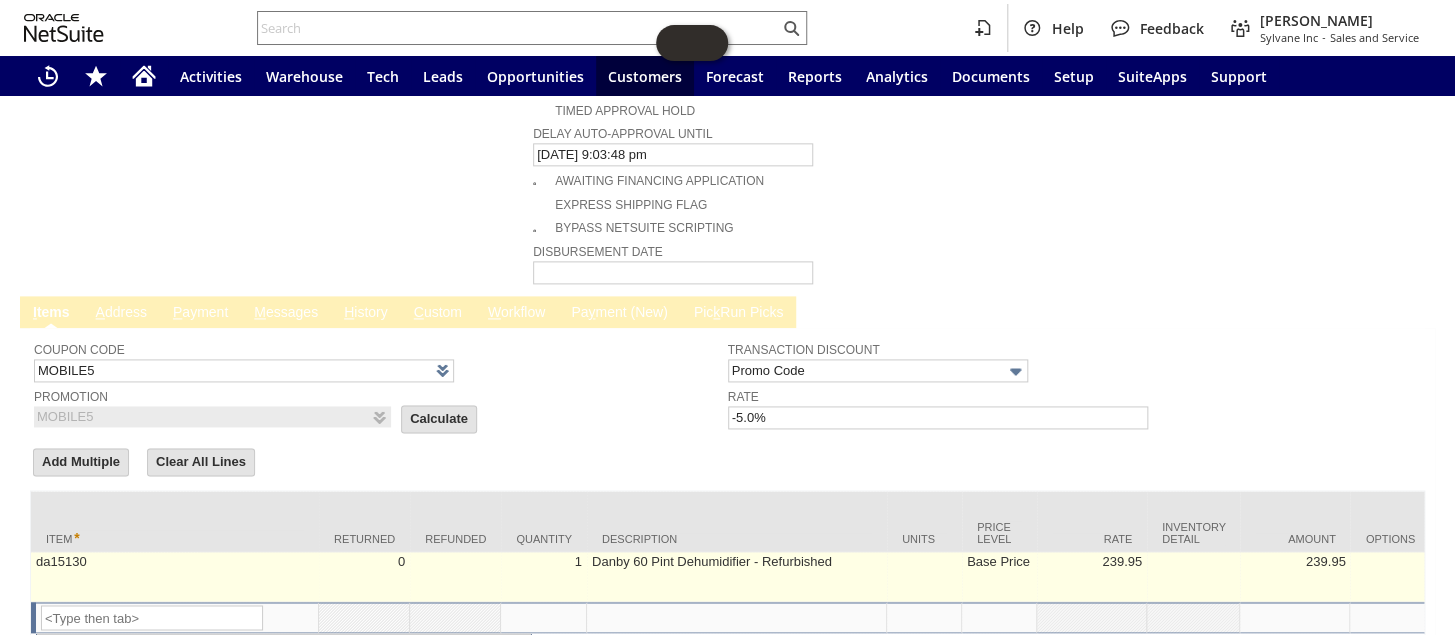 scroll, scrollTop: 1153, scrollLeft: 0, axis: vertical 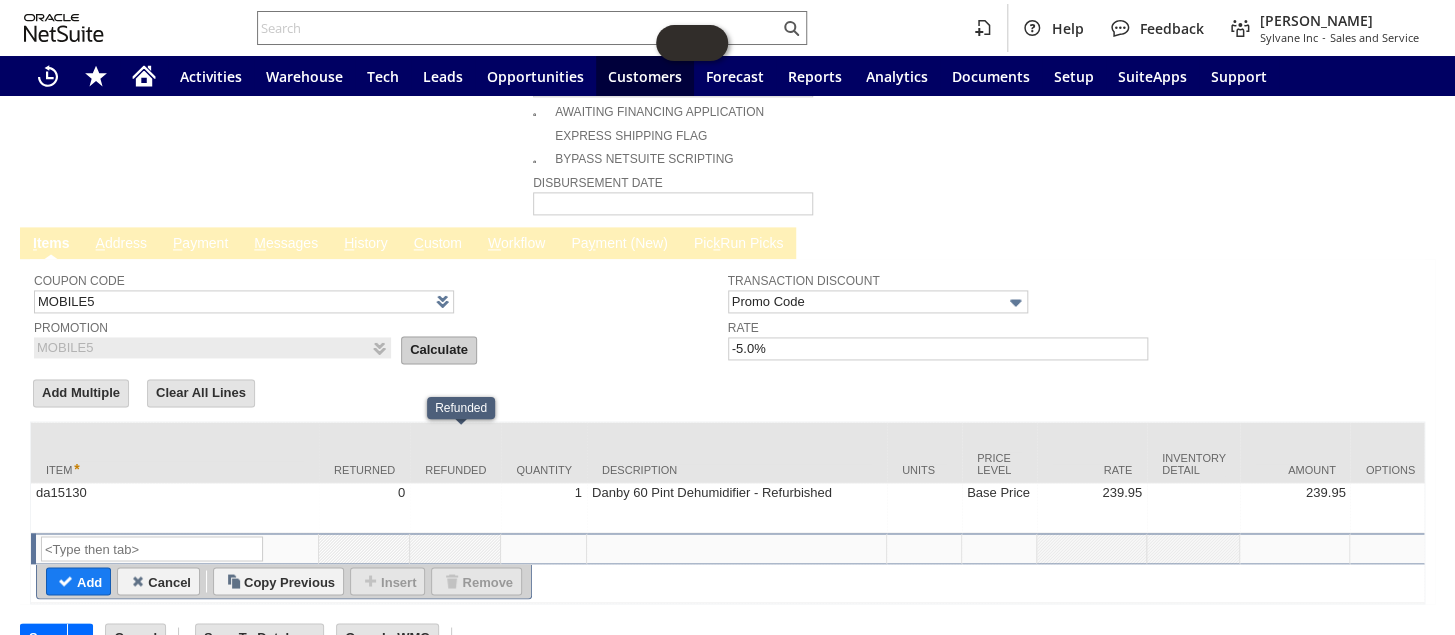 click on "Calculate" at bounding box center [439, 350] 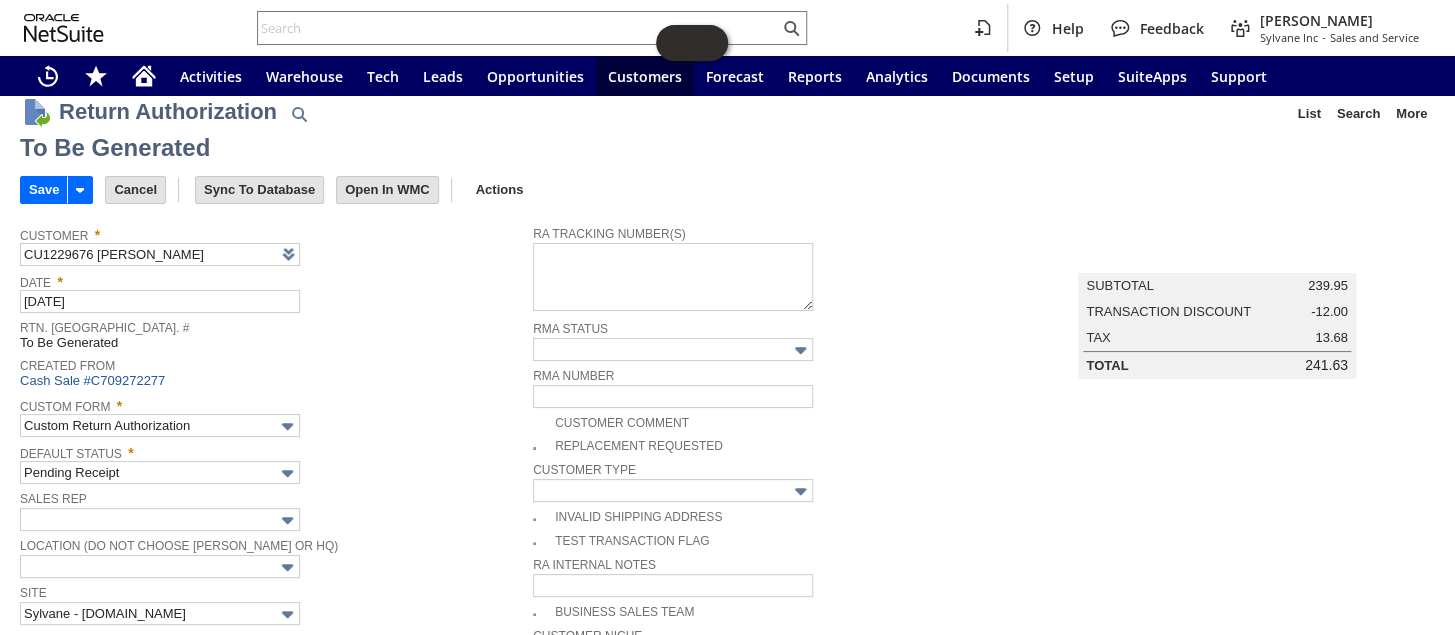 scroll, scrollTop: 0, scrollLeft: 0, axis: both 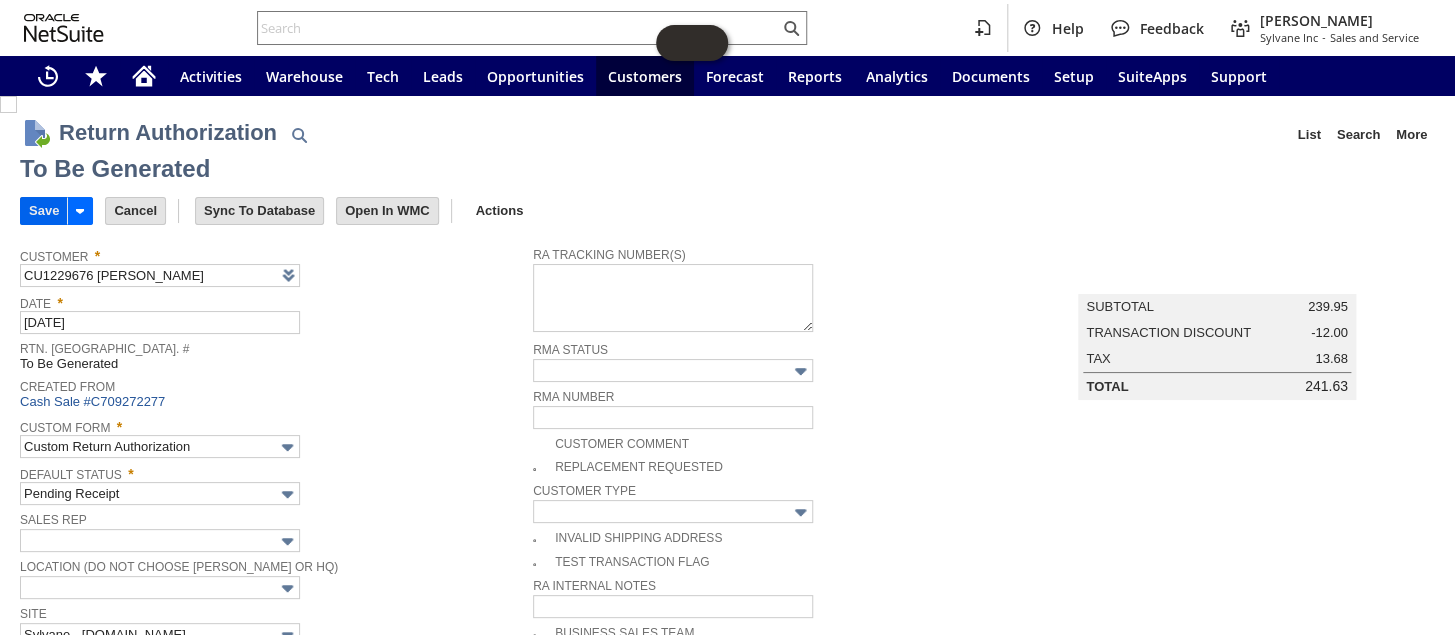 click on "Save" at bounding box center [44, 211] 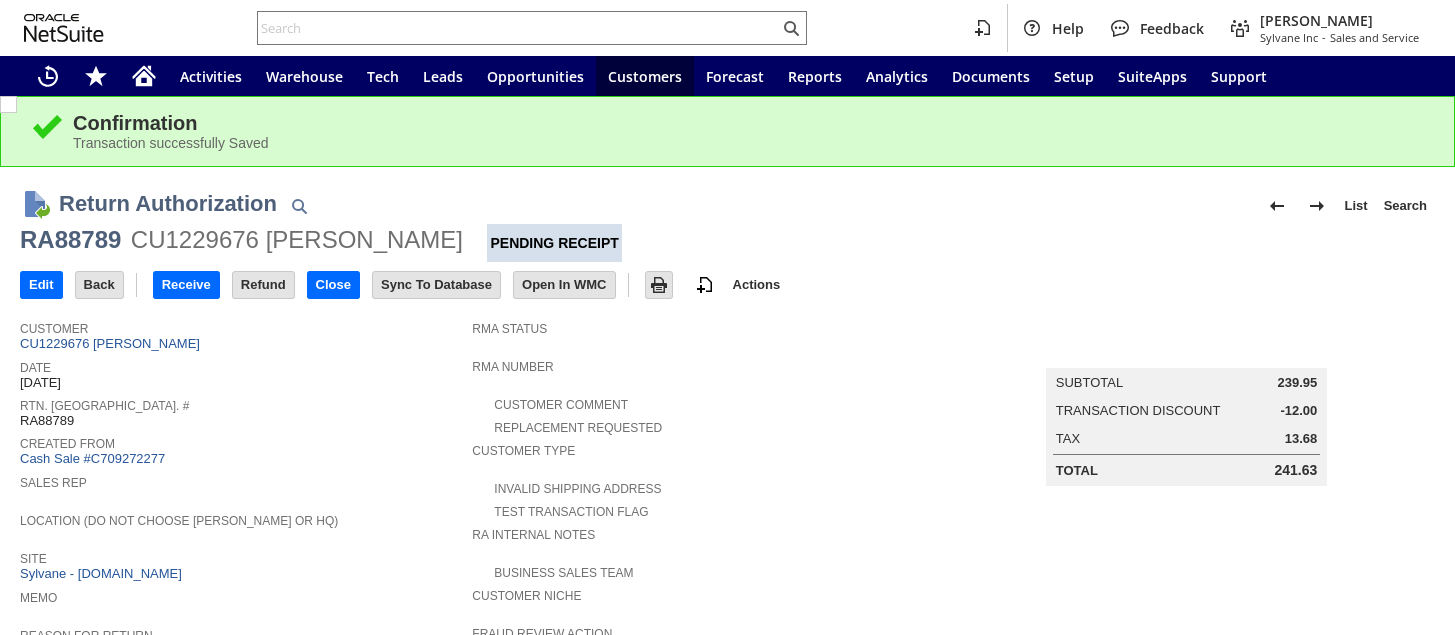 scroll, scrollTop: 0, scrollLeft: 0, axis: both 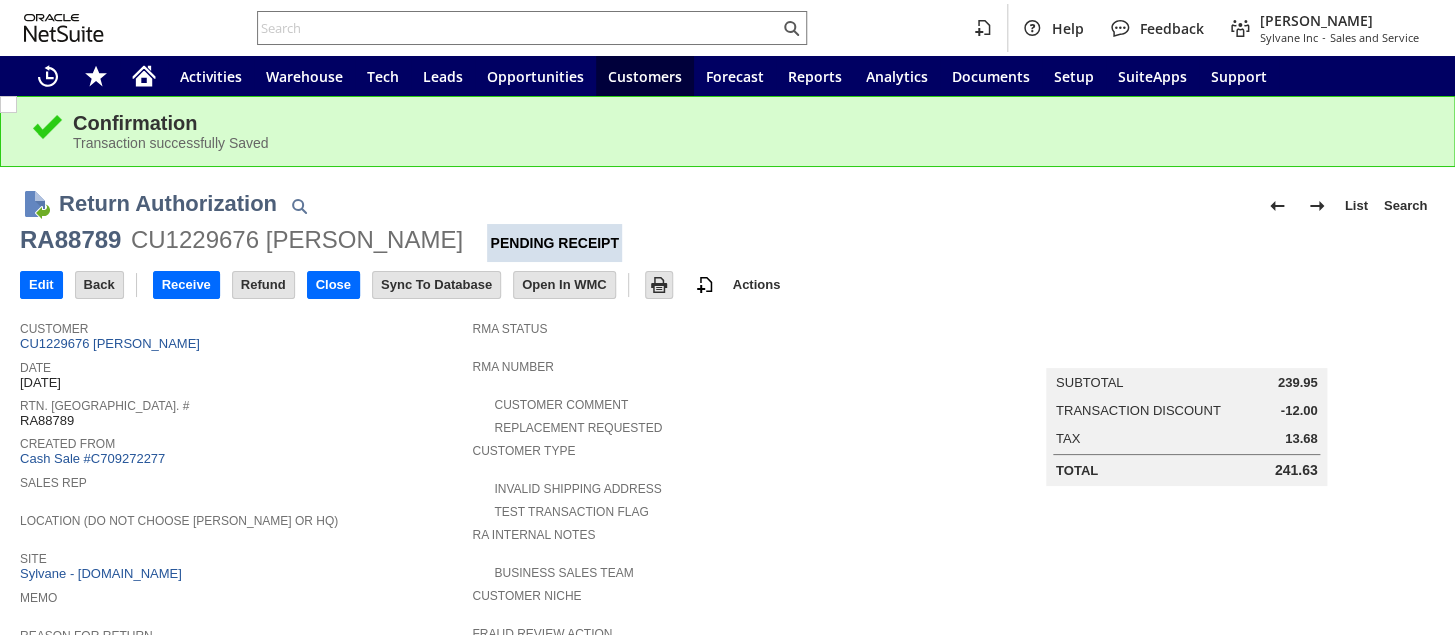 click on "RA88789" at bounding box center (70, 240) 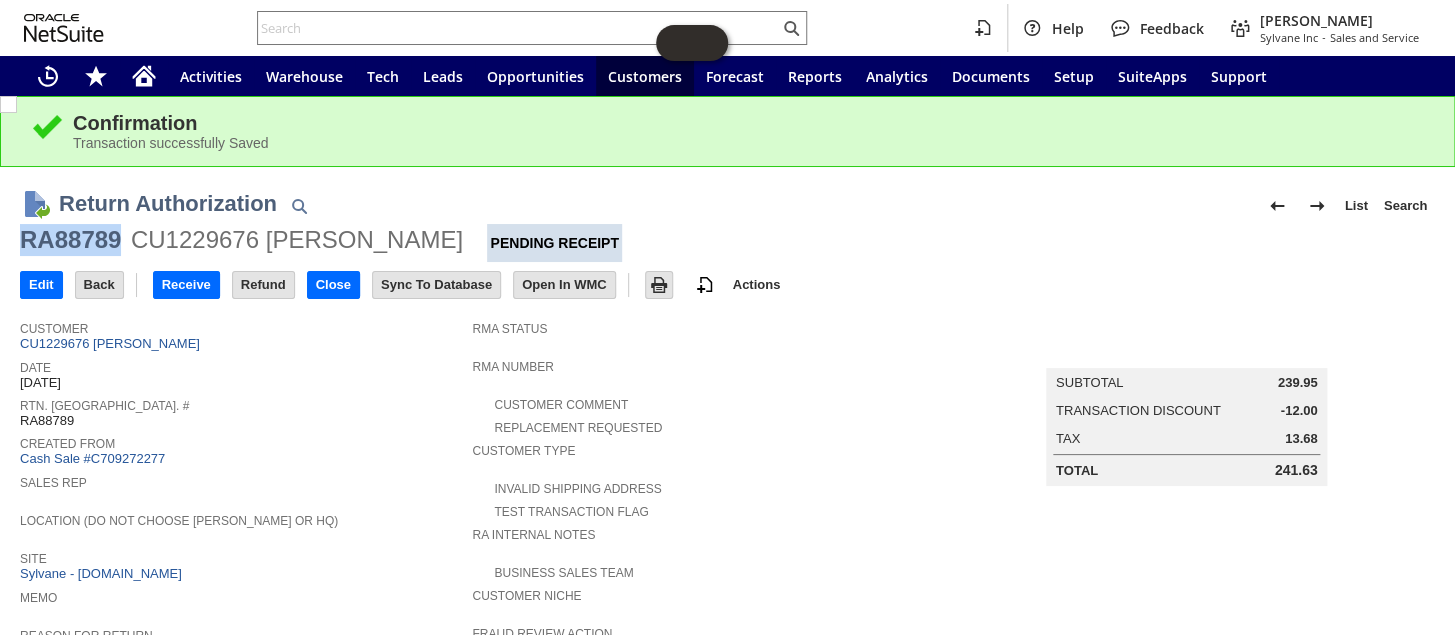 copy on "RA88789" 